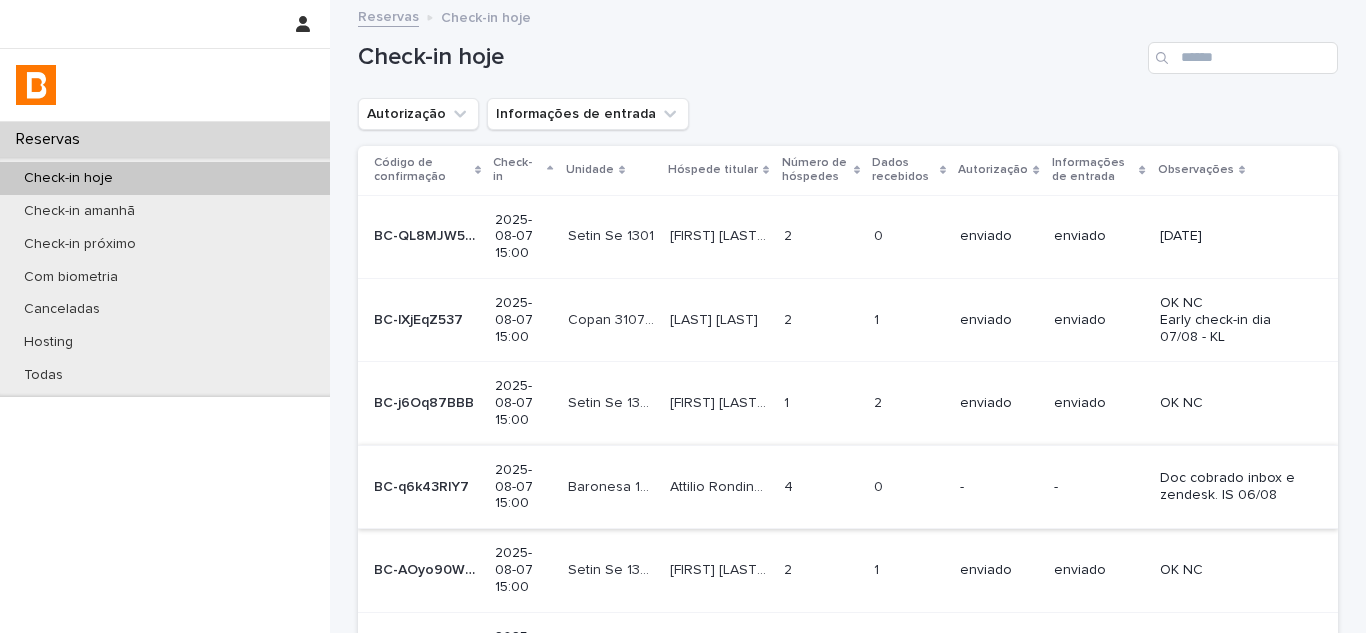 scroll, scrollTop: 0, scrollLeft: 0, axis: both 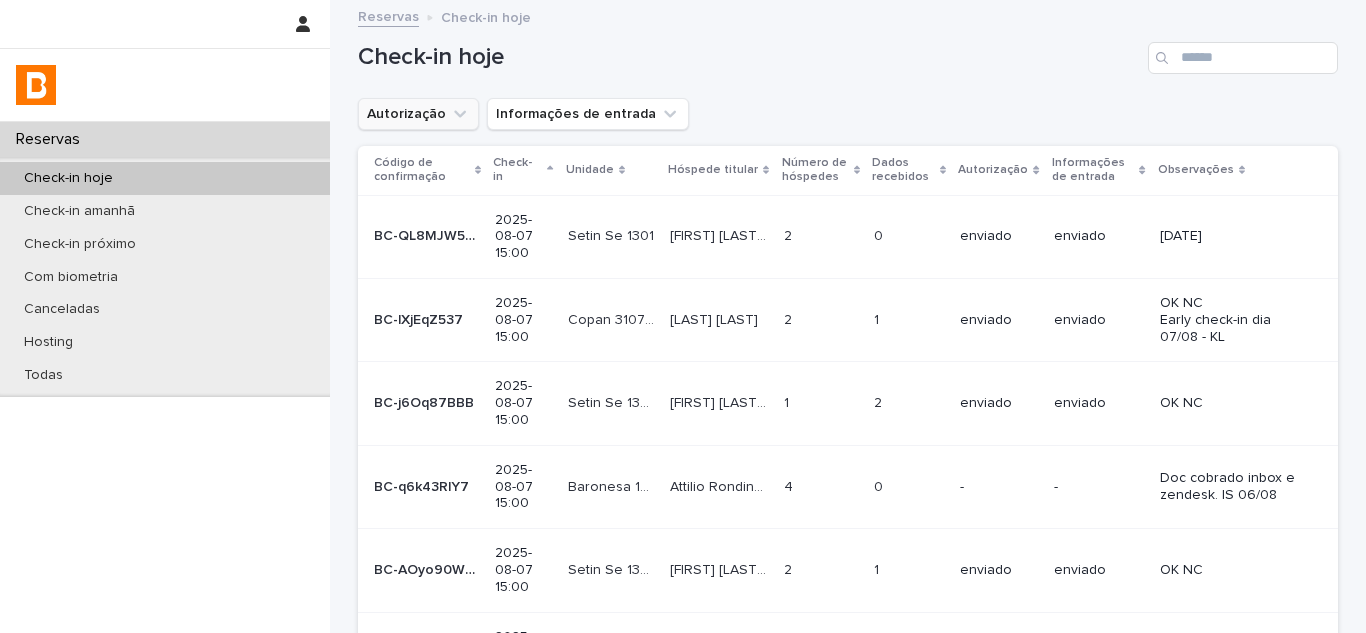 click on "Autorização" at bounding box center [418, 114] 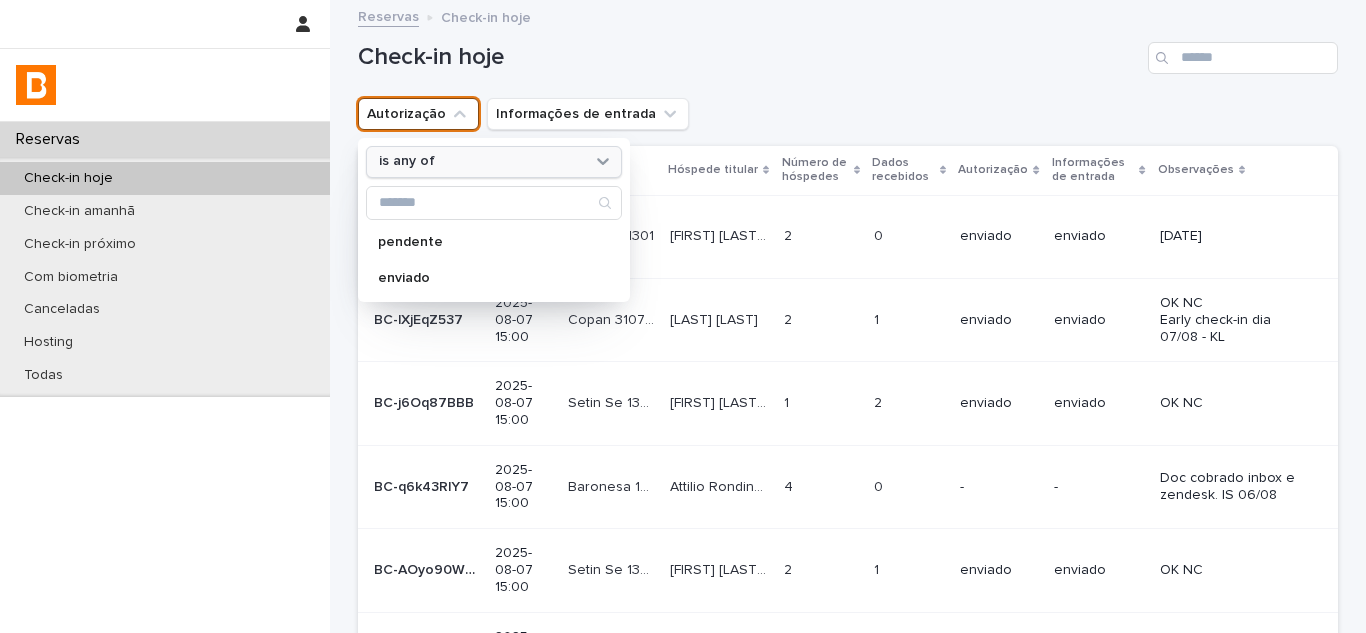 click on "is any of" at bounding box center [481, 161] 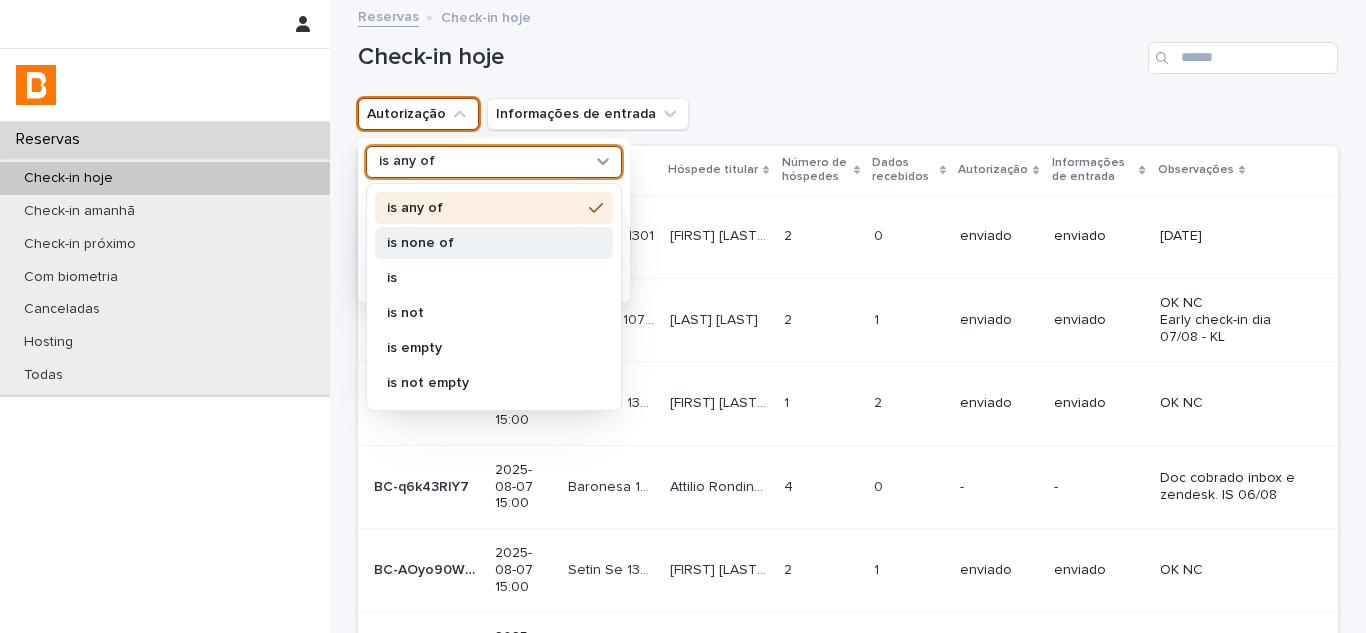 click on "is none of" at bounding box center (484, 243) 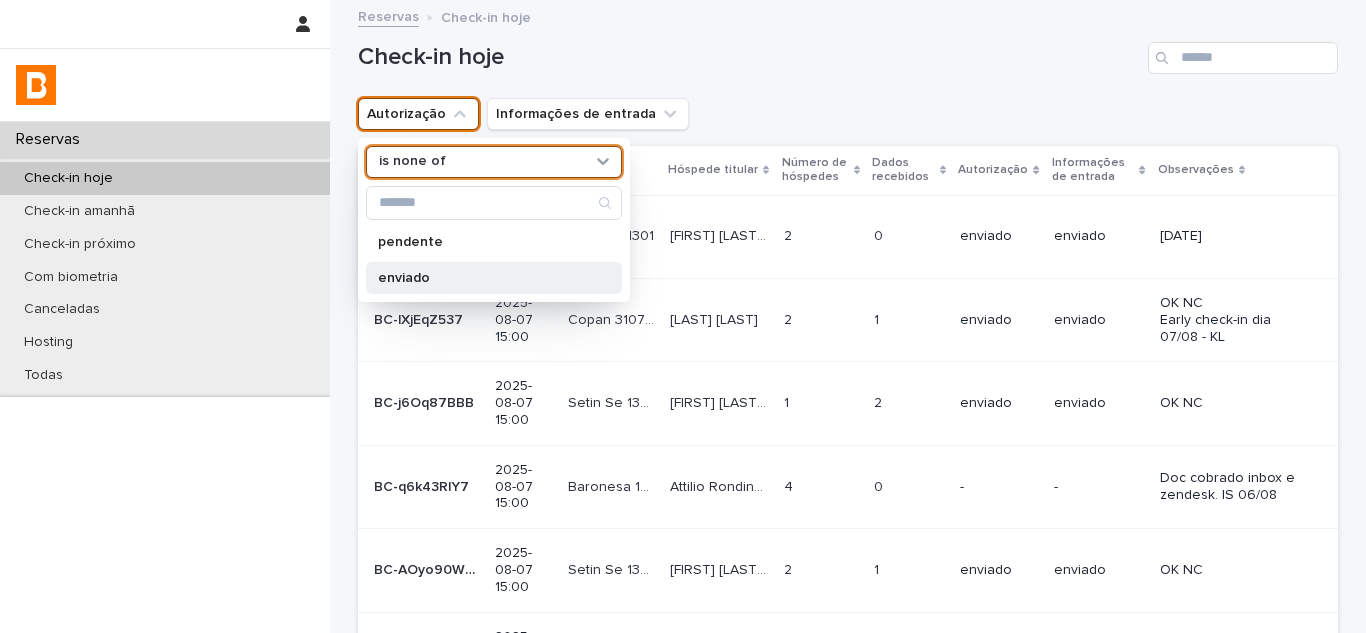 click on "enviado" at bounding box center [484, 278] 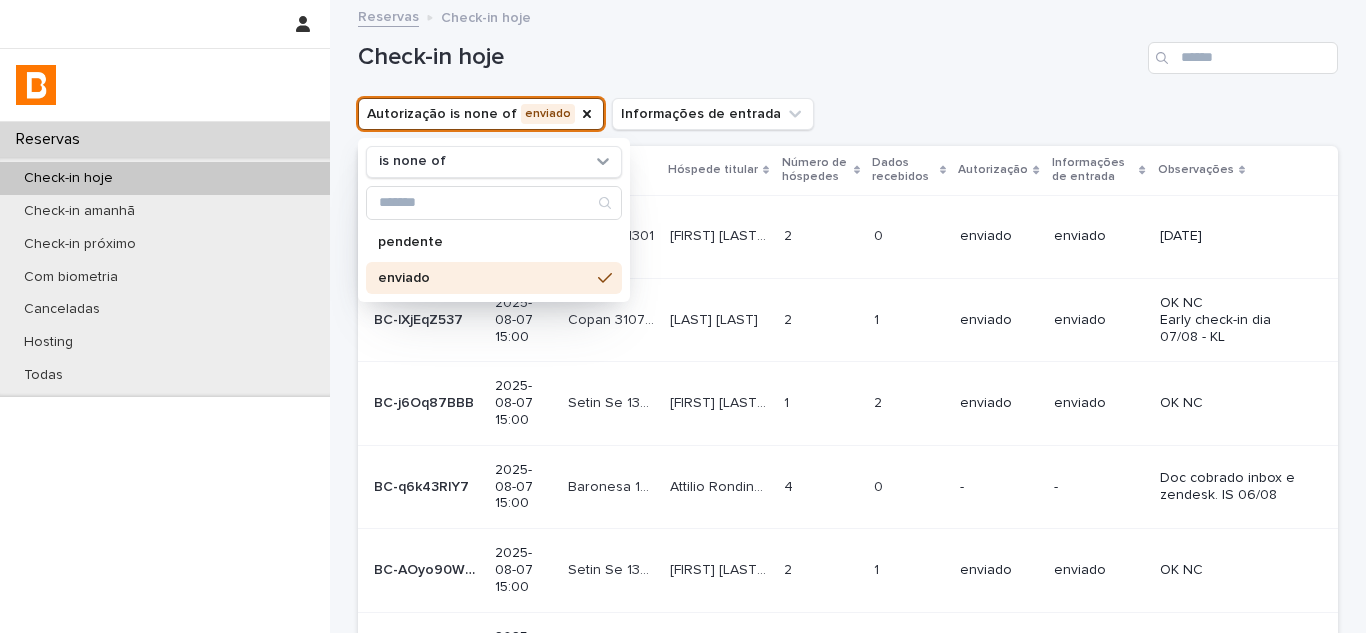 click on "Check-in hoje" at bounding box center (749, 57) 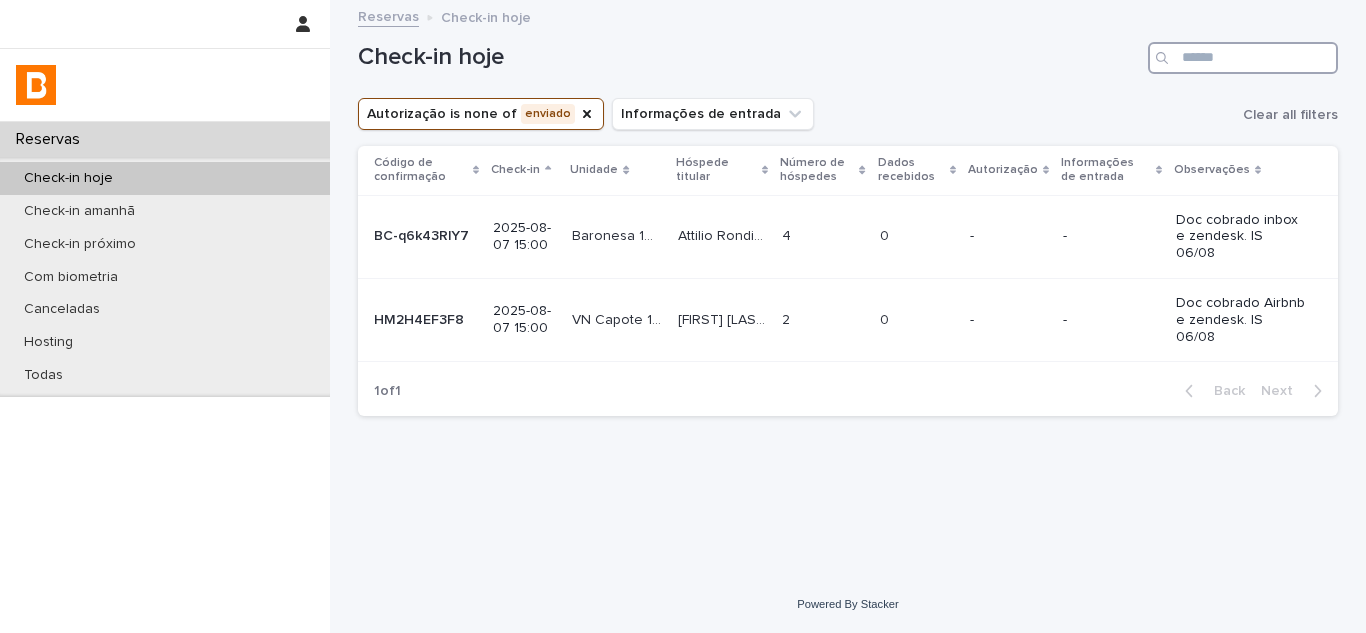 click at bounding box center (1243, 58) 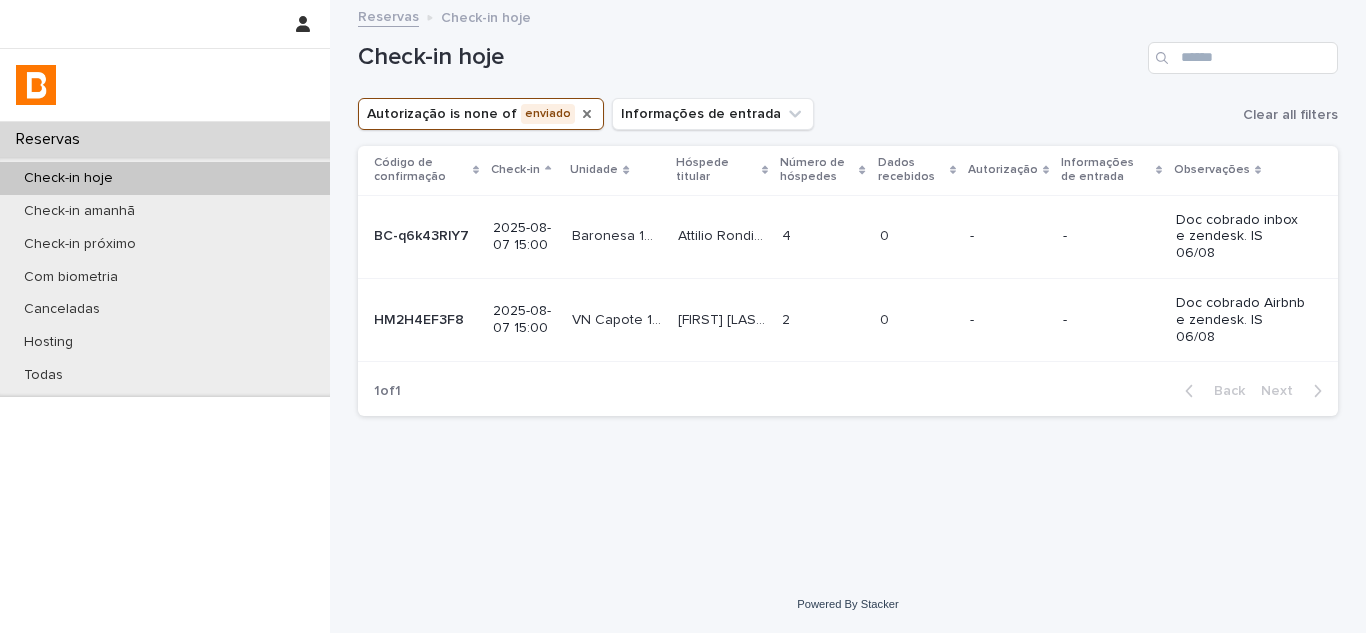 click 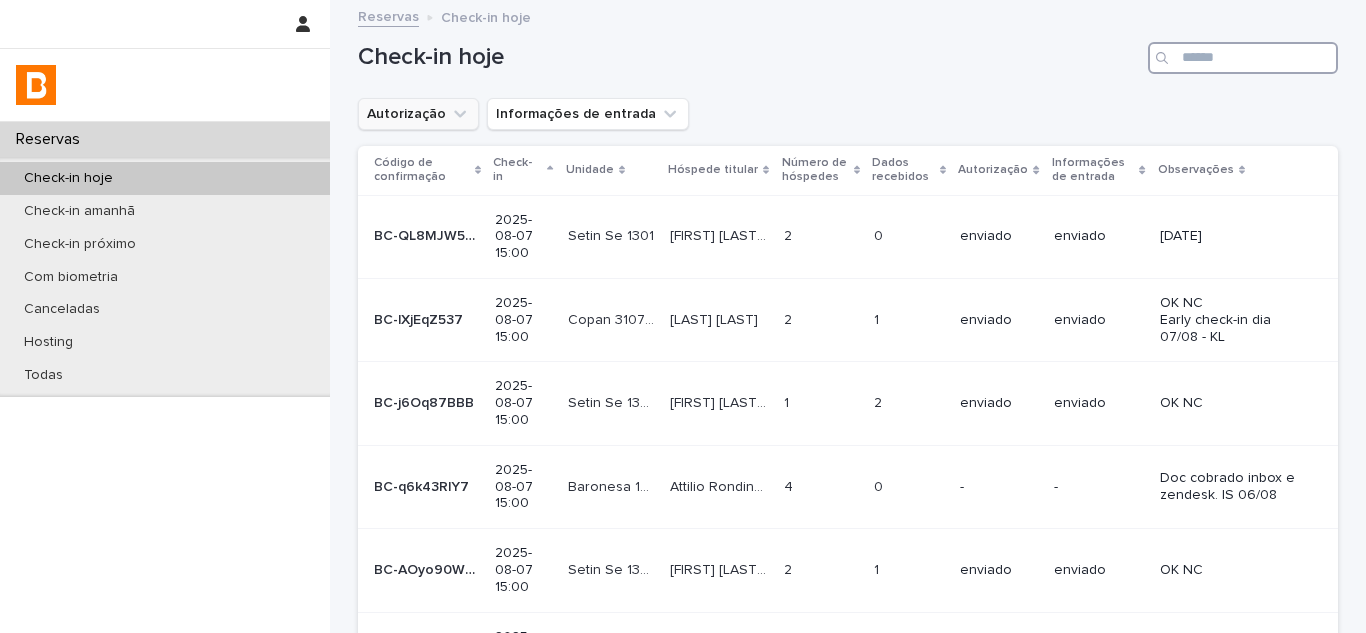 click at bounding box center [1243, 58] 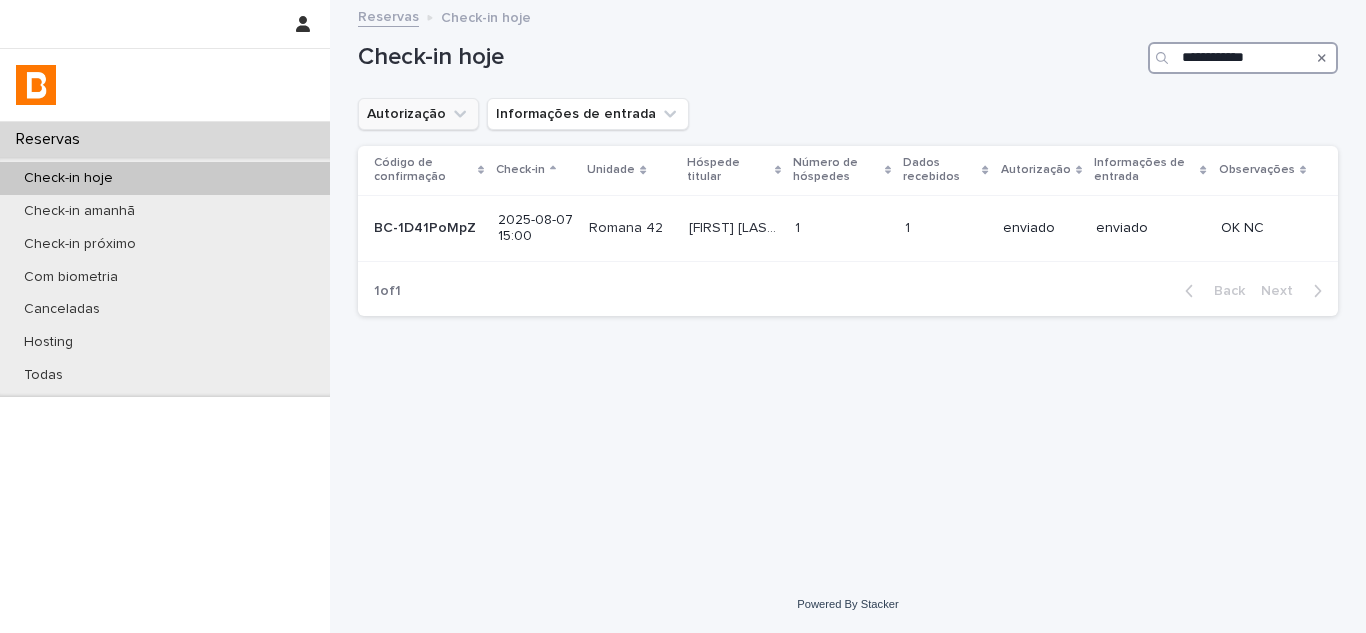 type on "**********" 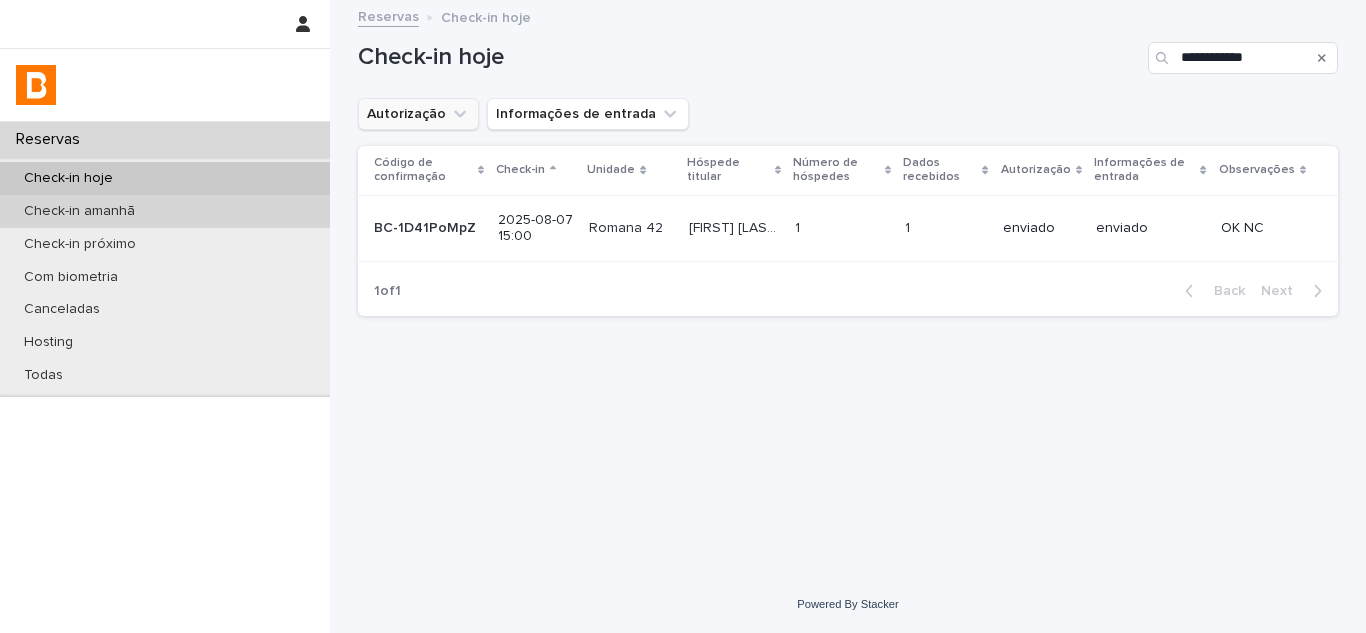 click on "Check-in amanhã" at bounding box center [165, 211] 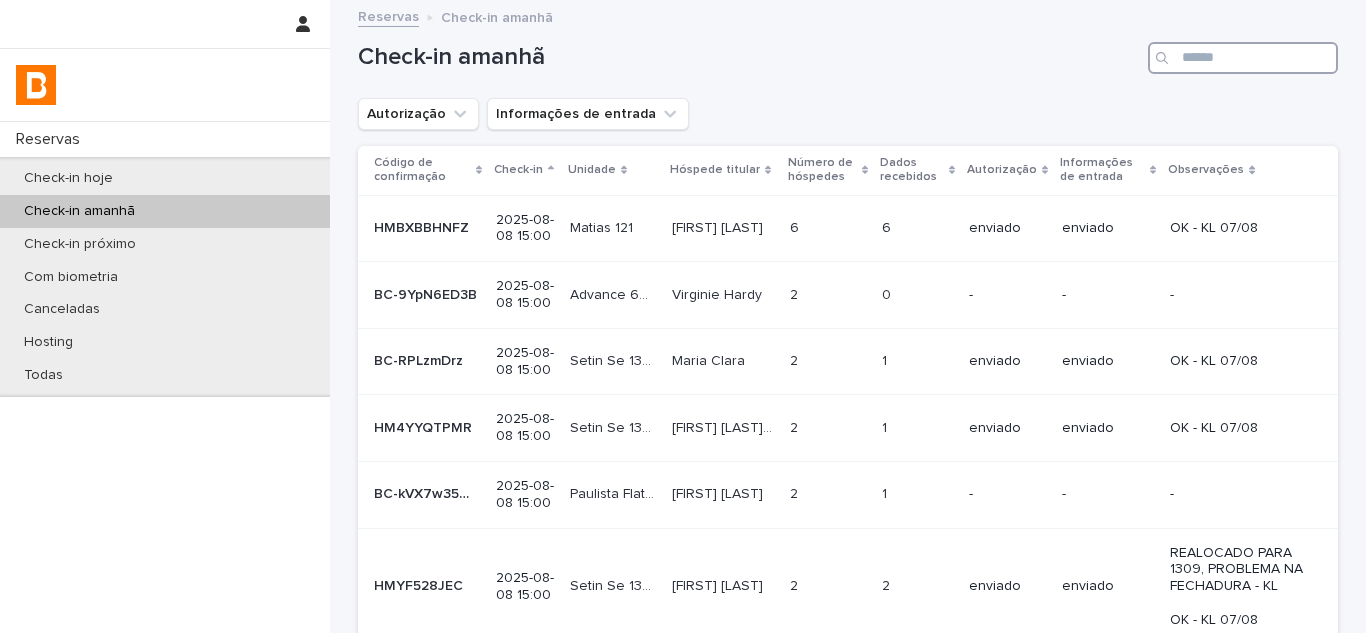 drag, startPoint x: 1240, startPoint y: 66, endPoint x: 1207, endPoint y: 74, distance: 33.955853 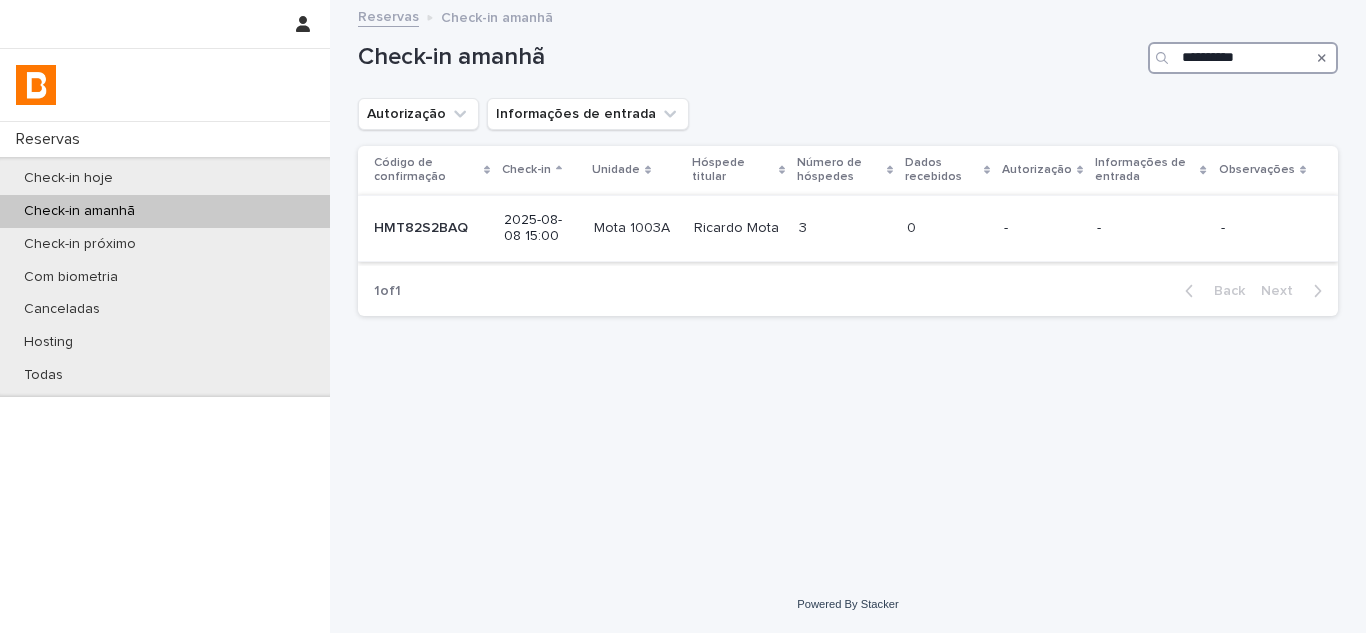 type on "**********" 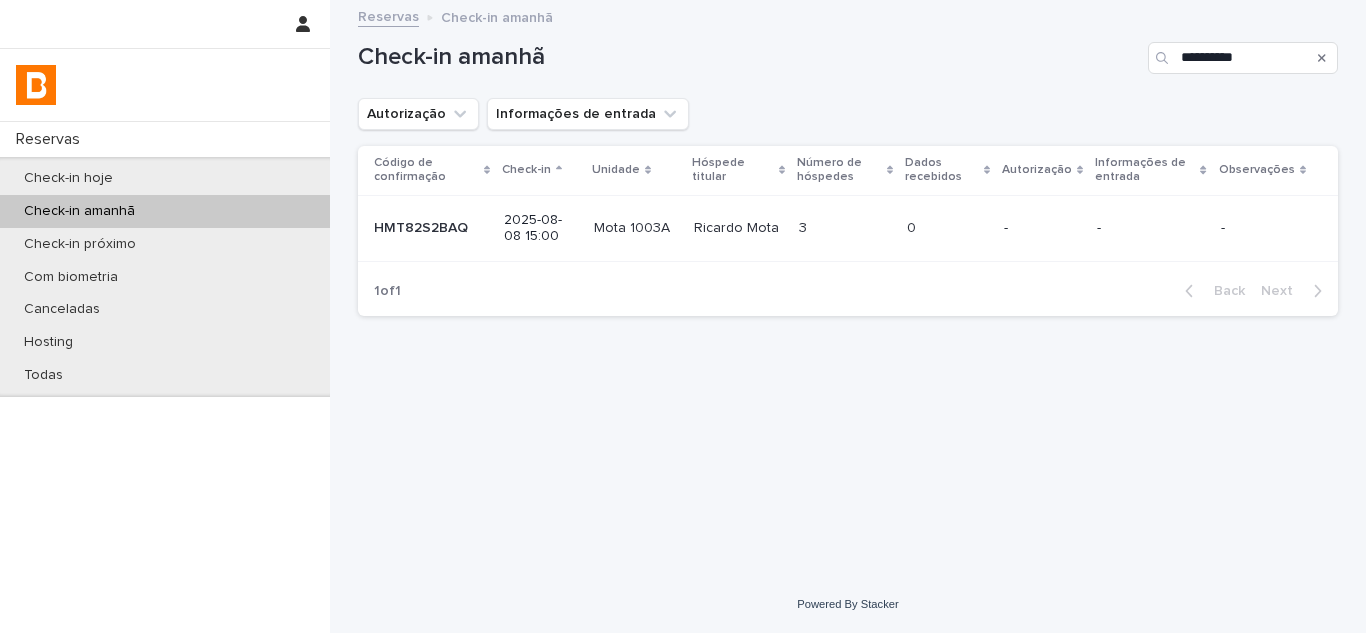 click on "0 0" at bounding box center [947, 228] 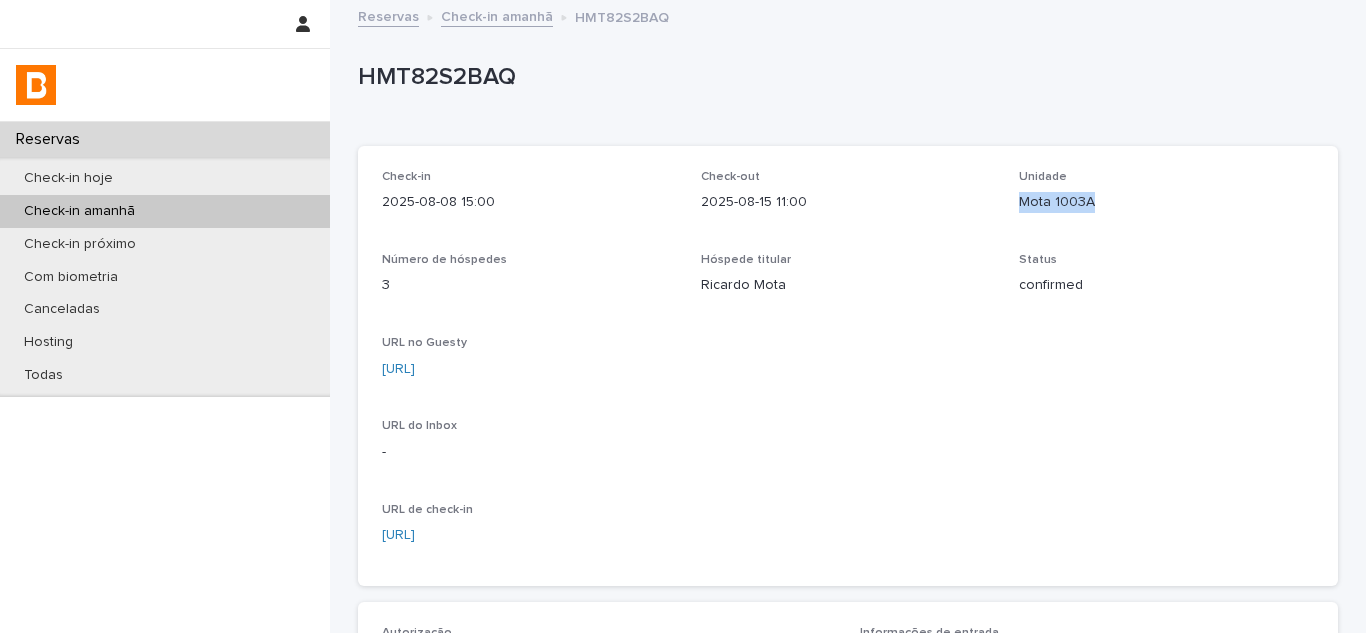 drag, startPoint x: 1011, startPoint y: 198, endPoint x: 1165, endPoint y: 198, distance: 154 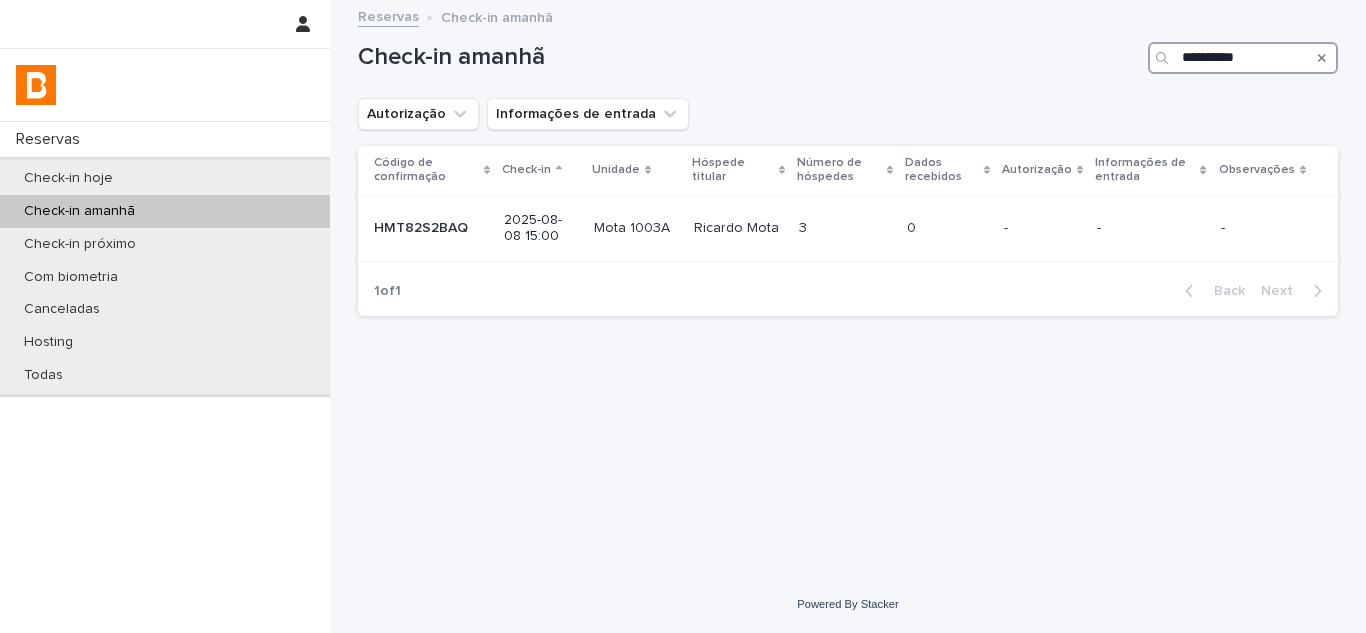 paste 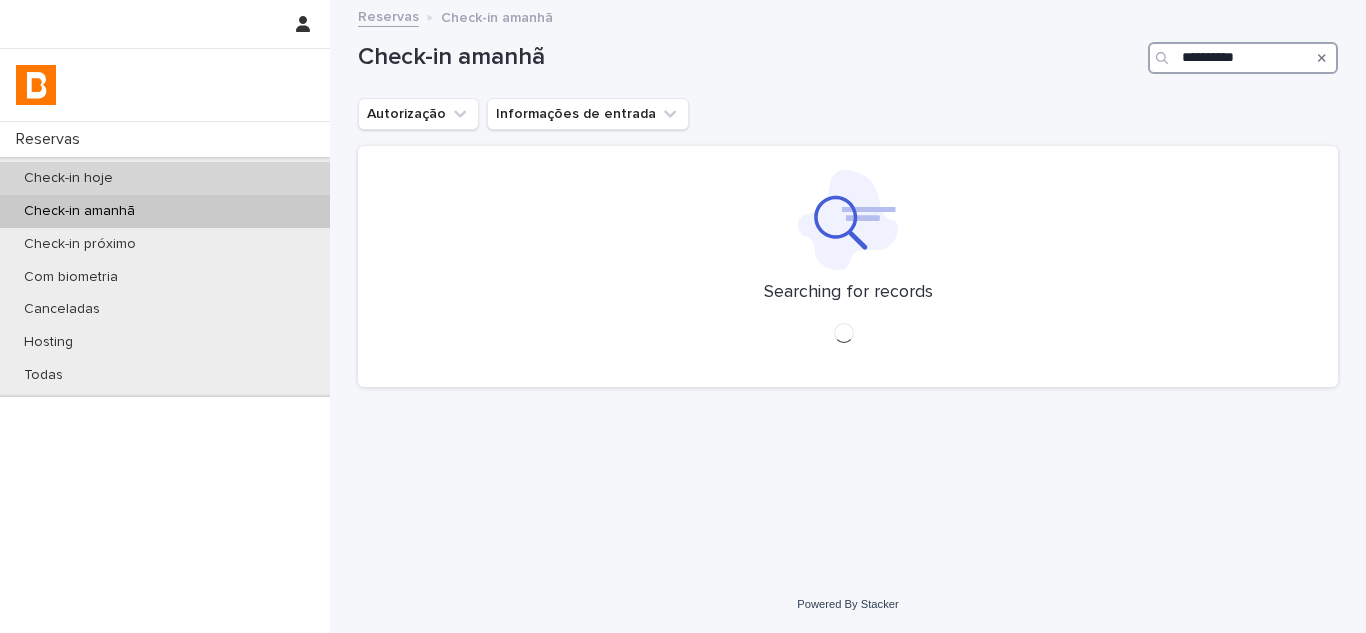 type on "**********" 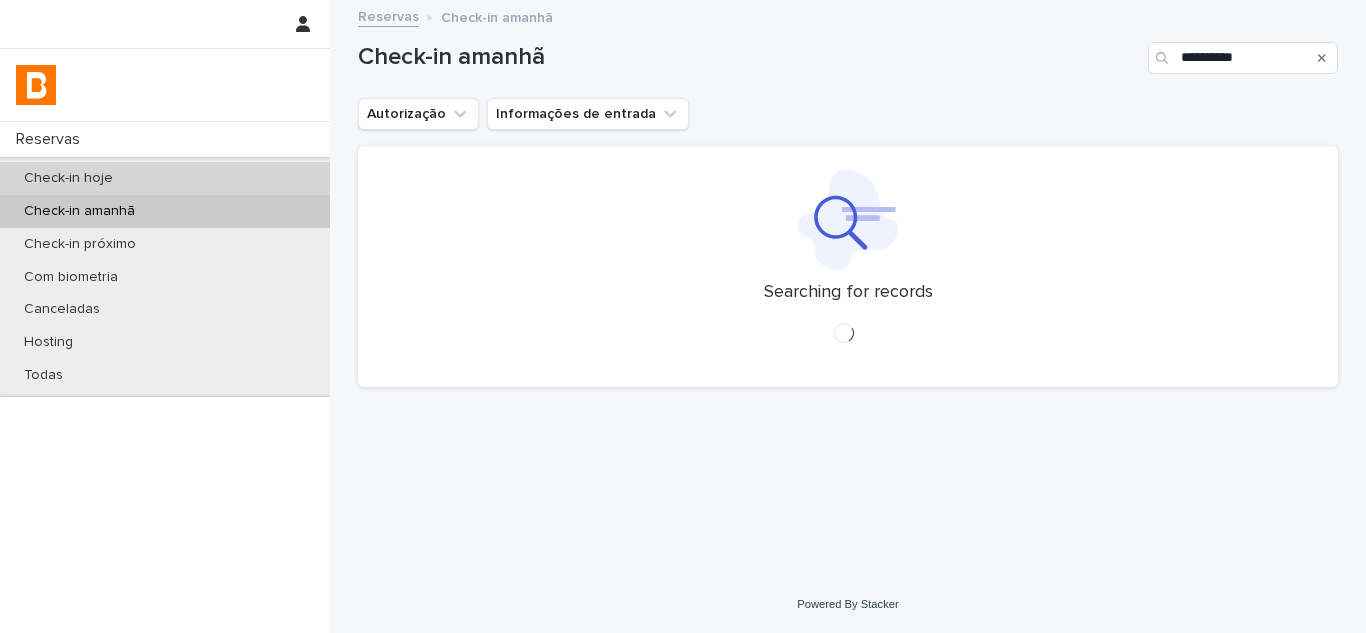 click on "Check-in hoje" at bounding box center (165, 178) 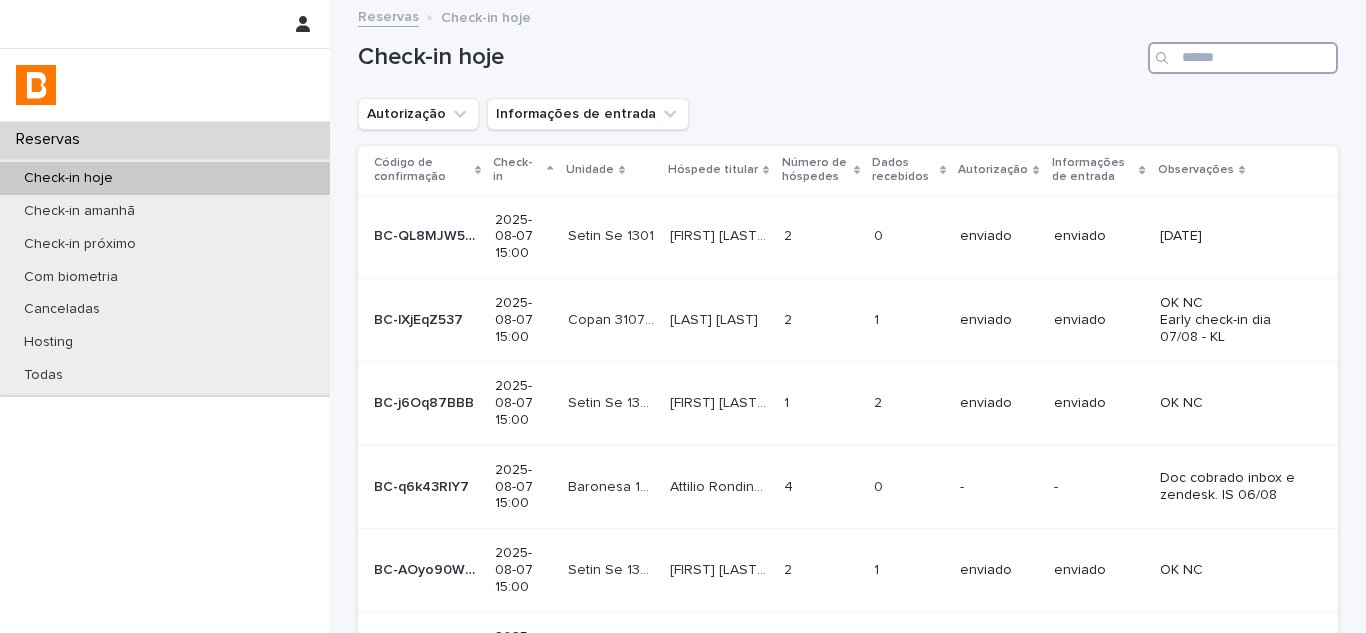 click at bounding box center (1243, 58) 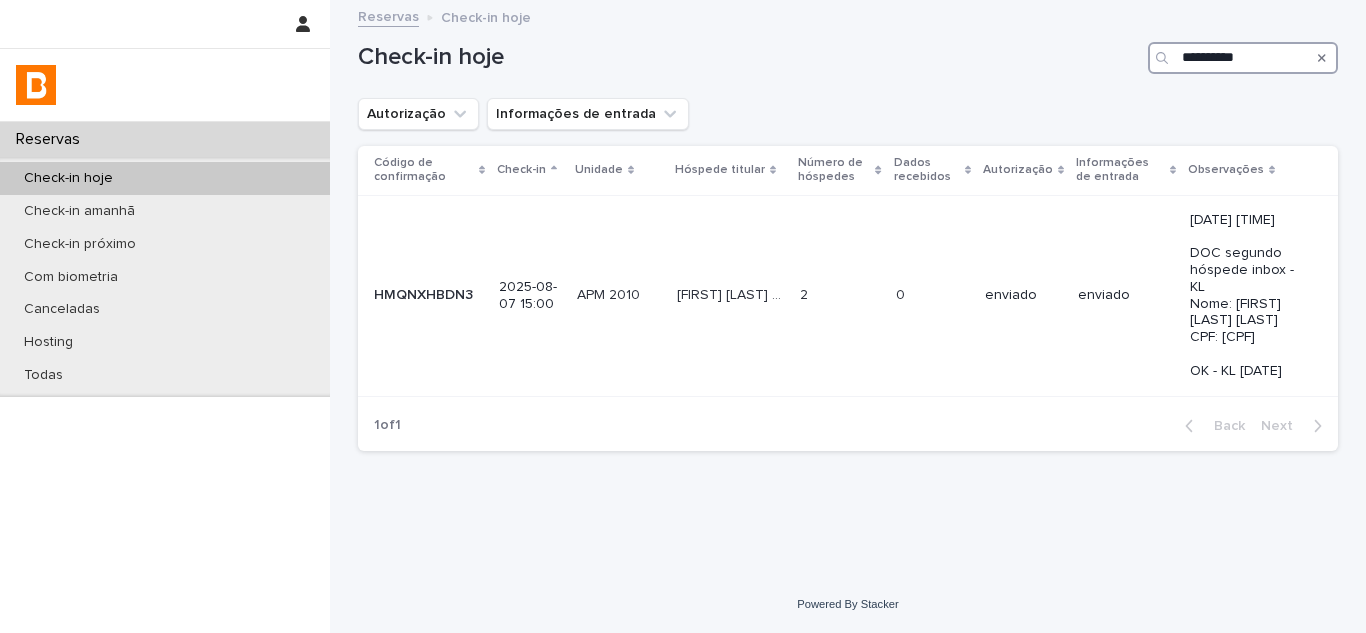 drag, startPoint x: 1283, startPoint y: 55, endPoint x: 1076, endPoint y: 40, distance: 207.54277 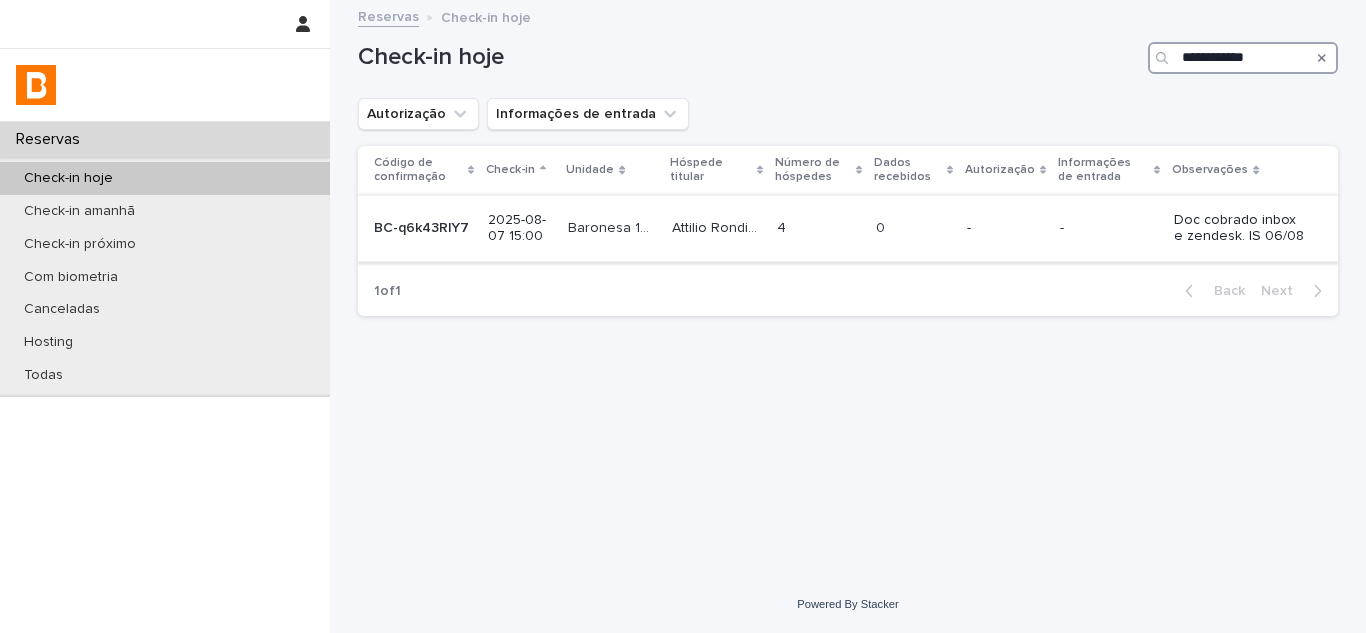 type on "**********" 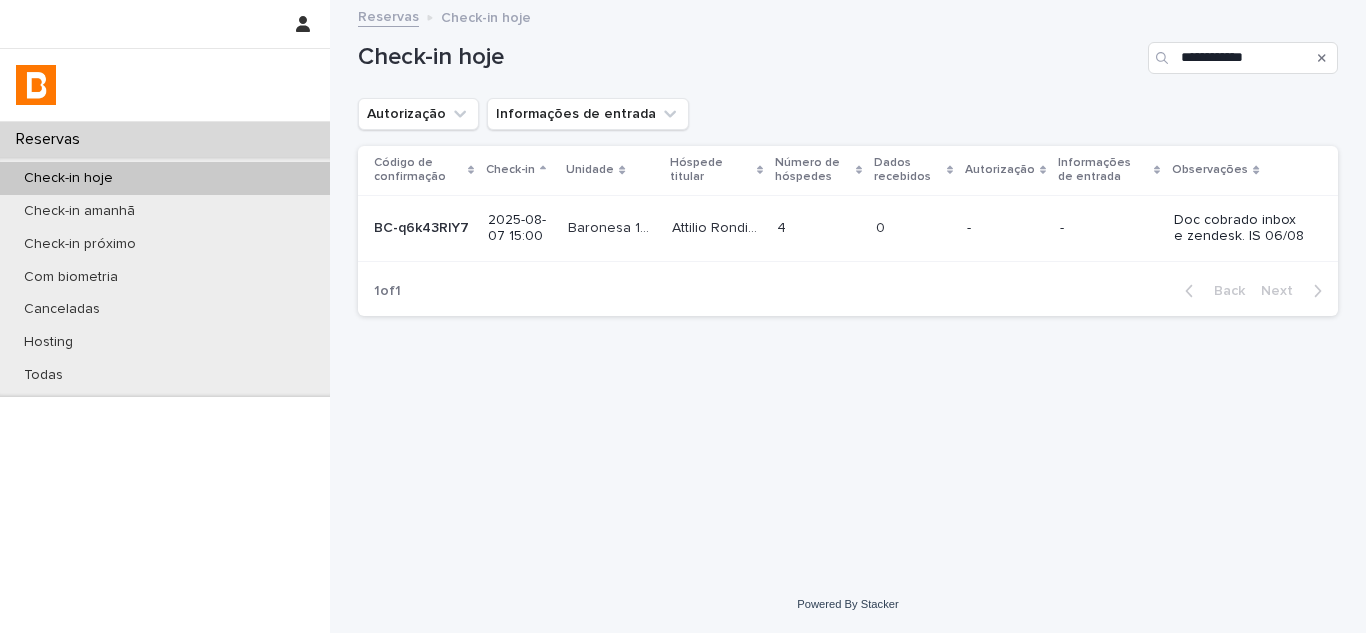 click on "0 0" at bounding box center [913, 228] 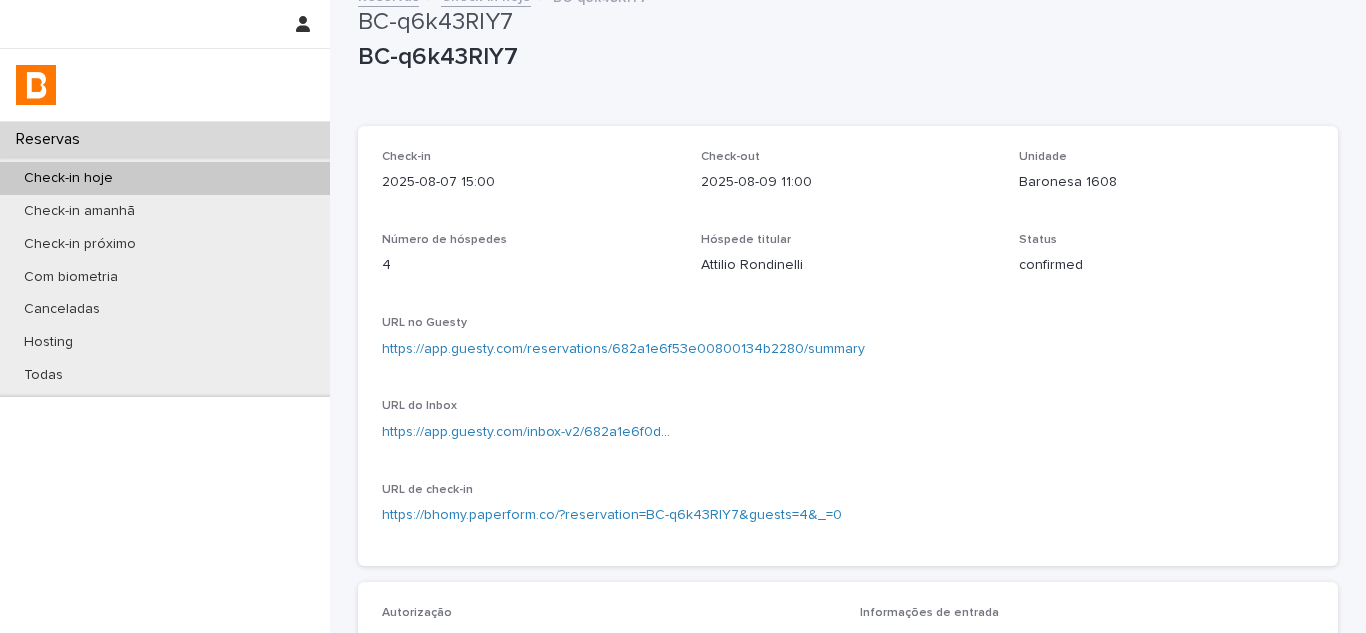 scroll, scrollTop: 0, scrollLeft: 0, axis: both 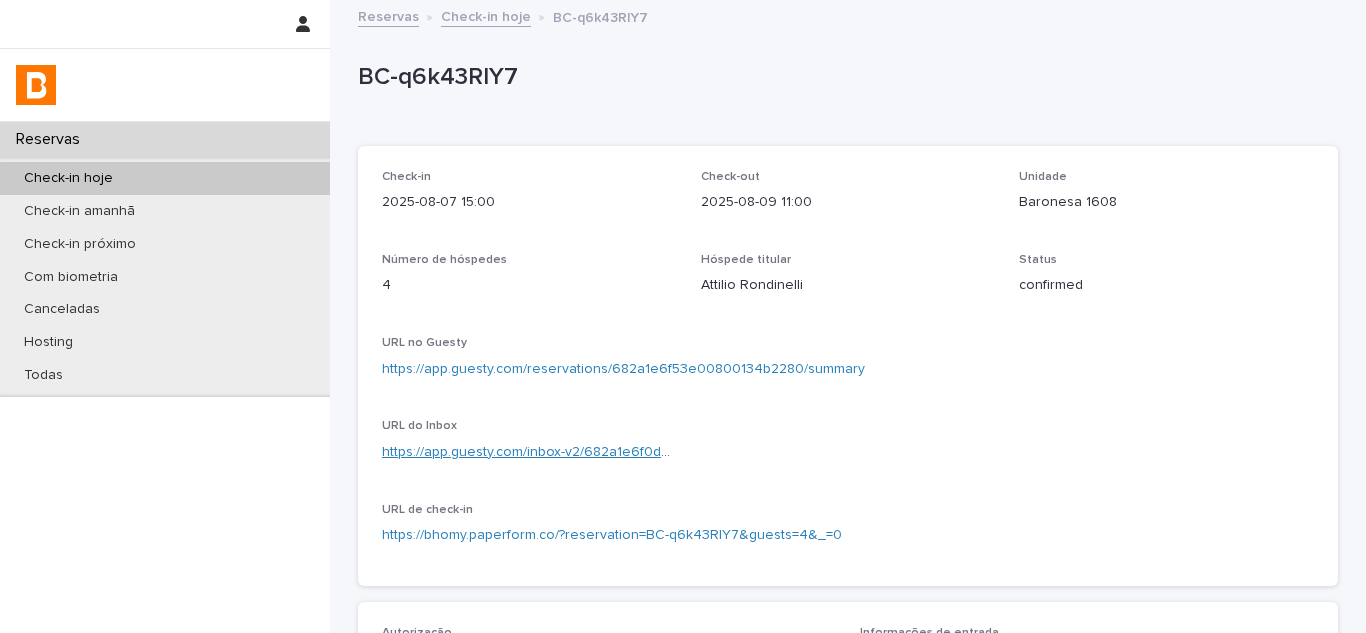 click on "https://app.guesty.com/inbox-v2/682a1e6f0dabd90012a3f568?reservationId=682a1e6f53e00800134b2280" at bounding box center (721, 452) 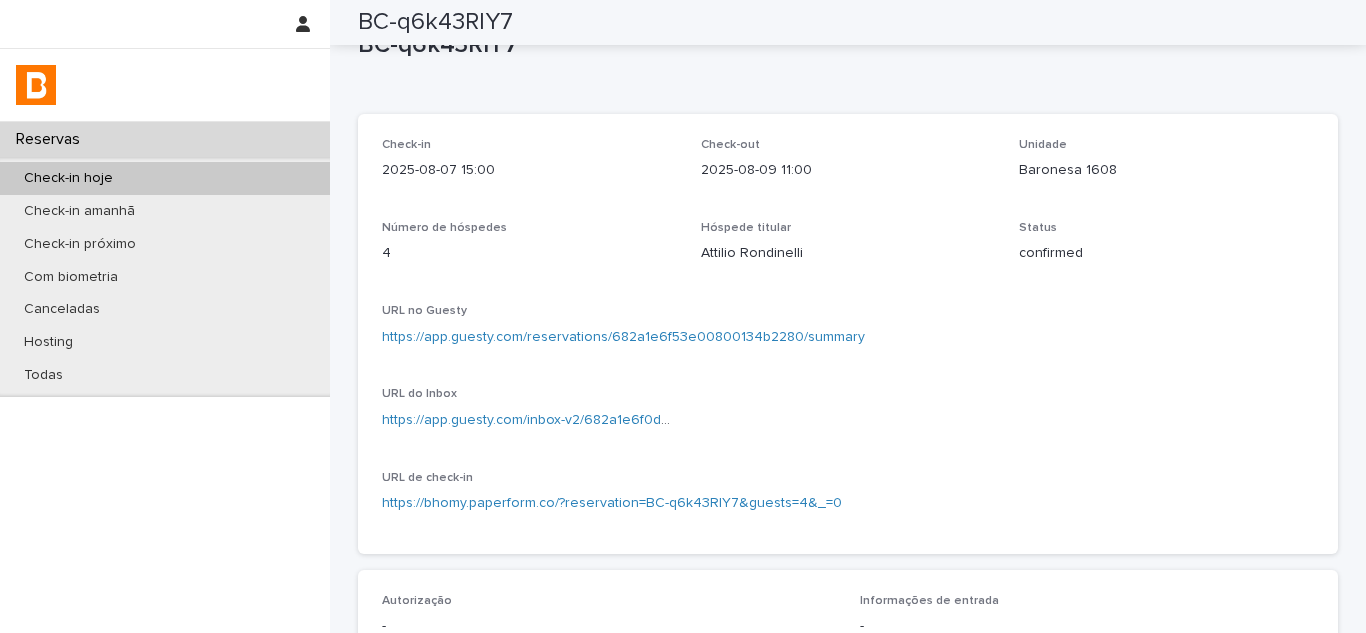 scroll, scrollTop: 0, scrollLeft: 0, axis: both 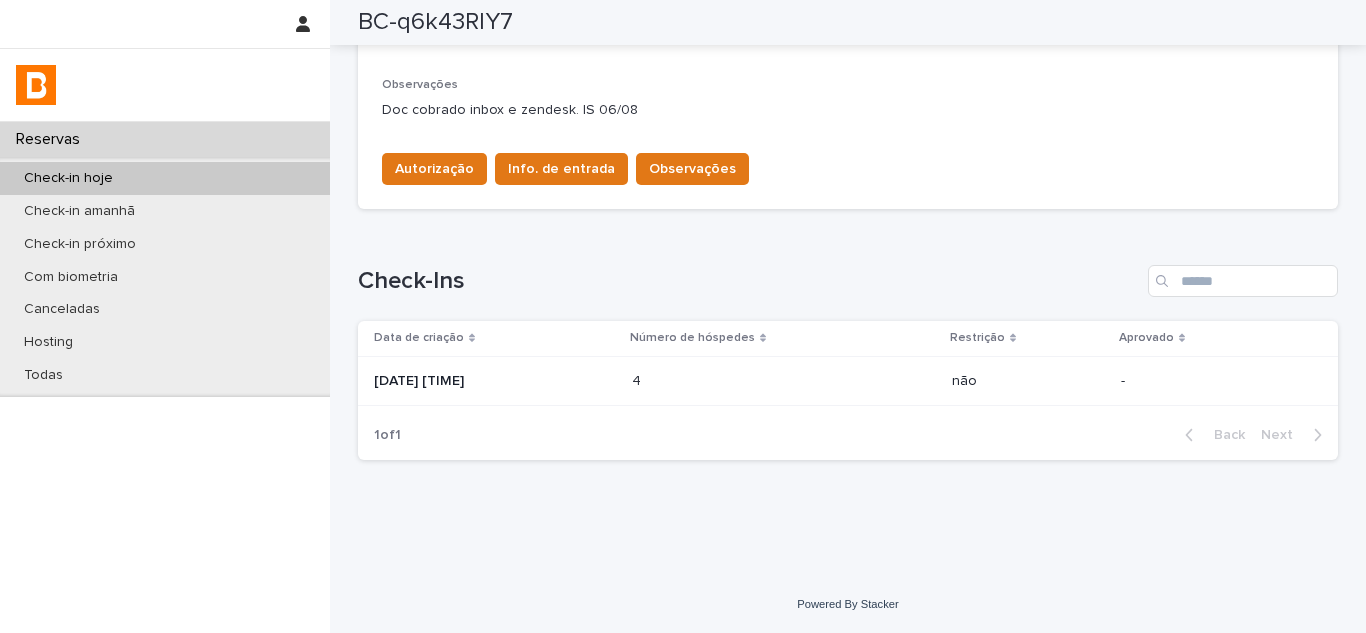 click on "[DATE] [TIME]" at bounding box center [495, 381] 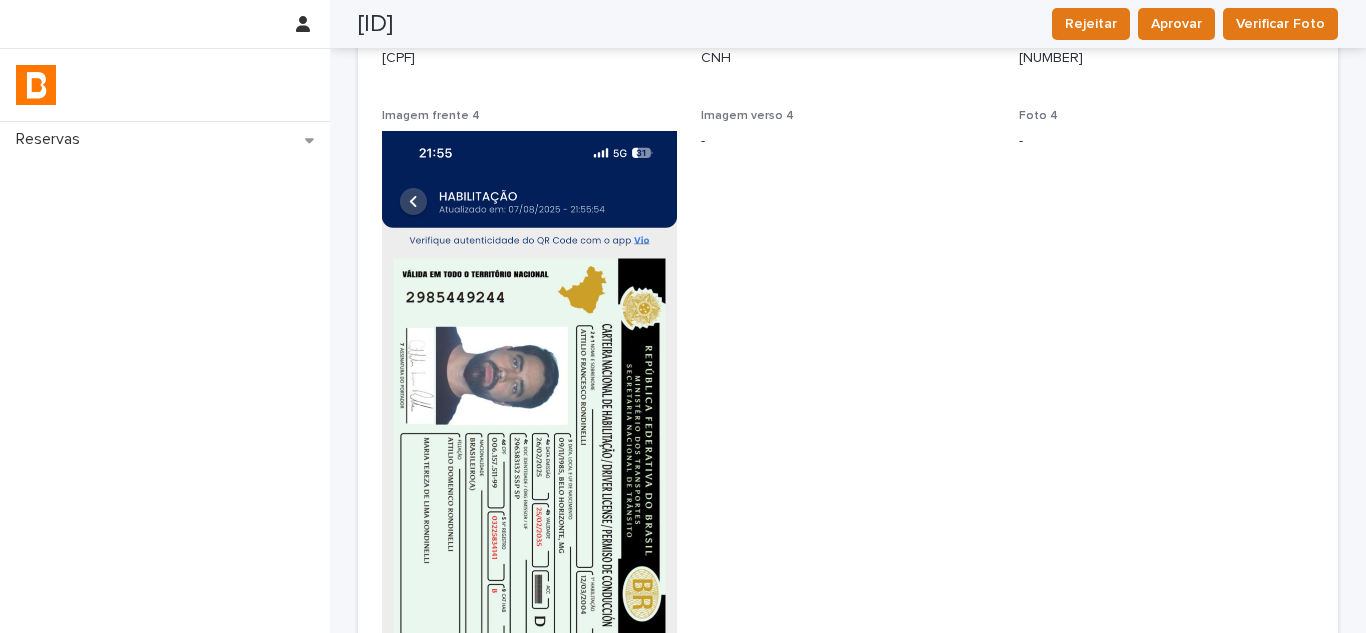 scroll, scrollTop: 3066, scrollLeft: 0, axis: vertical 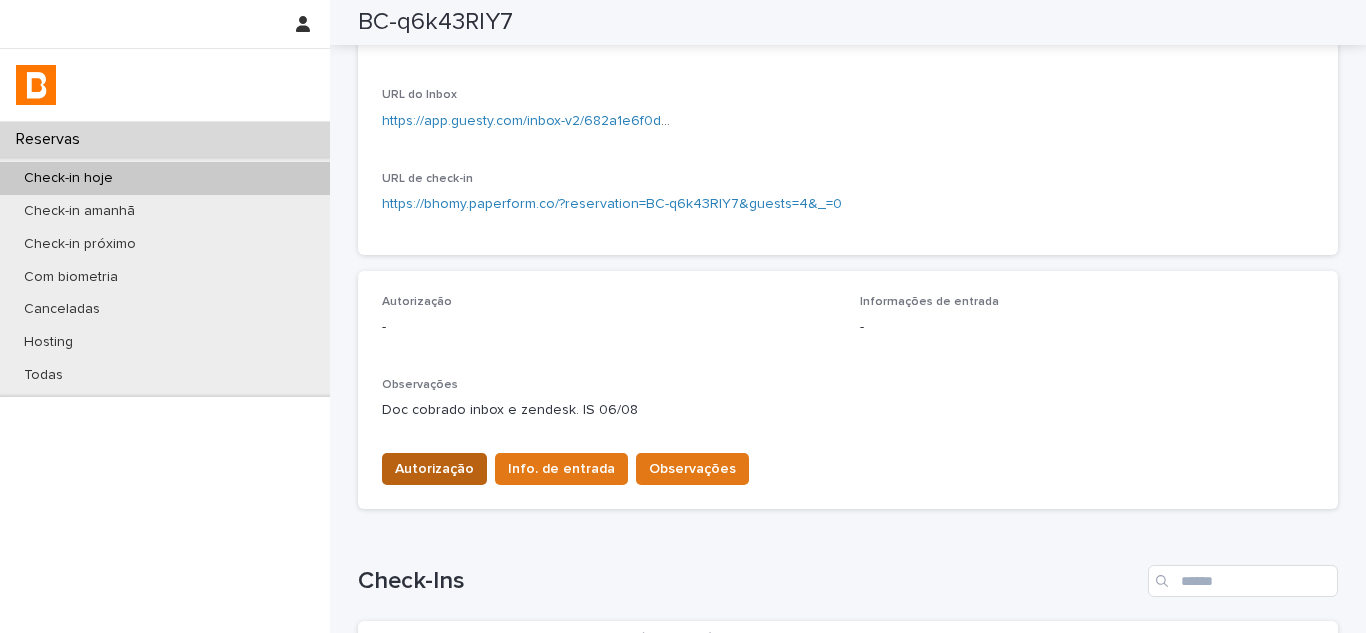 click on "Autorização" at bounding box center [434, 469] 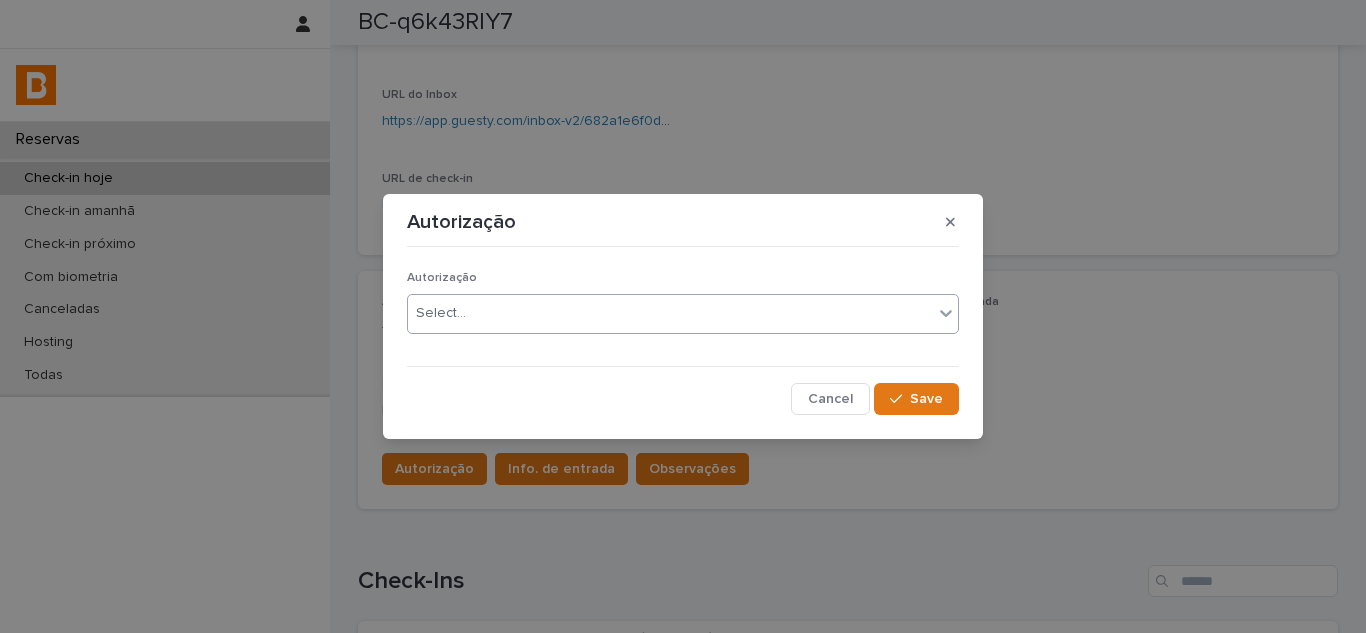 click on "Select..." at bounding box center (670, 313) 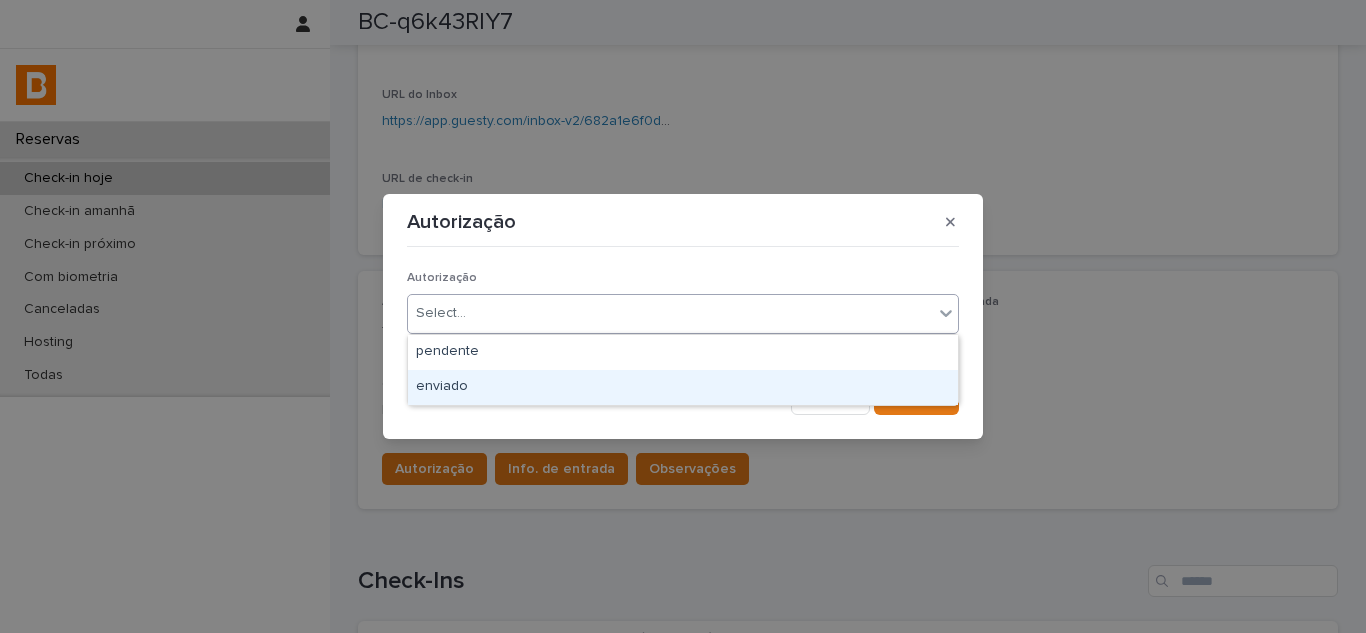 click on "enviado" at bounding box center [683, 387] 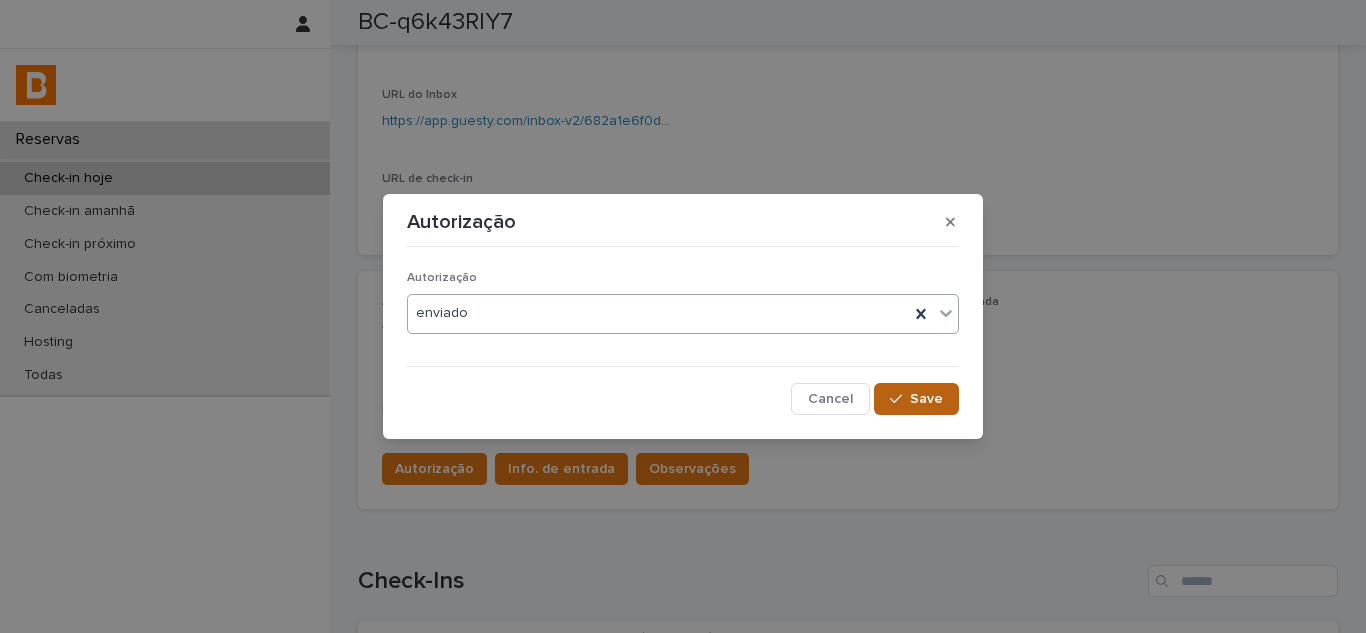 click 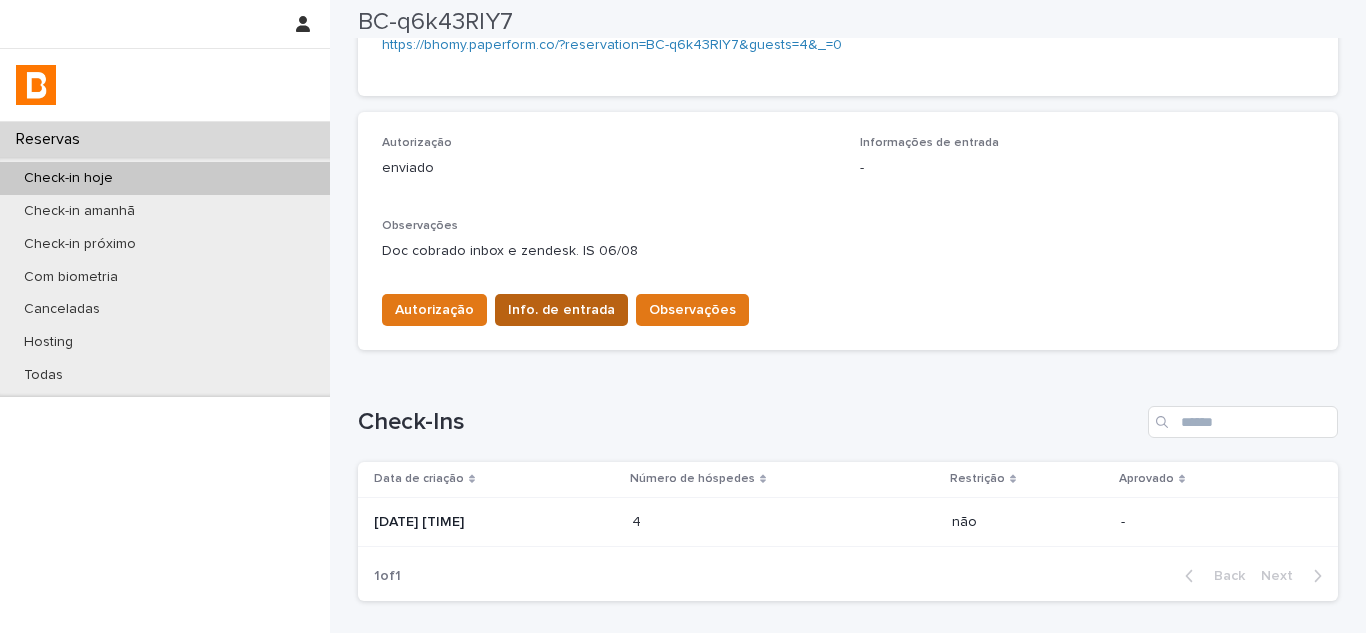 scroll, scrollTop: 500, scrollLeft: 0, axis: vertical 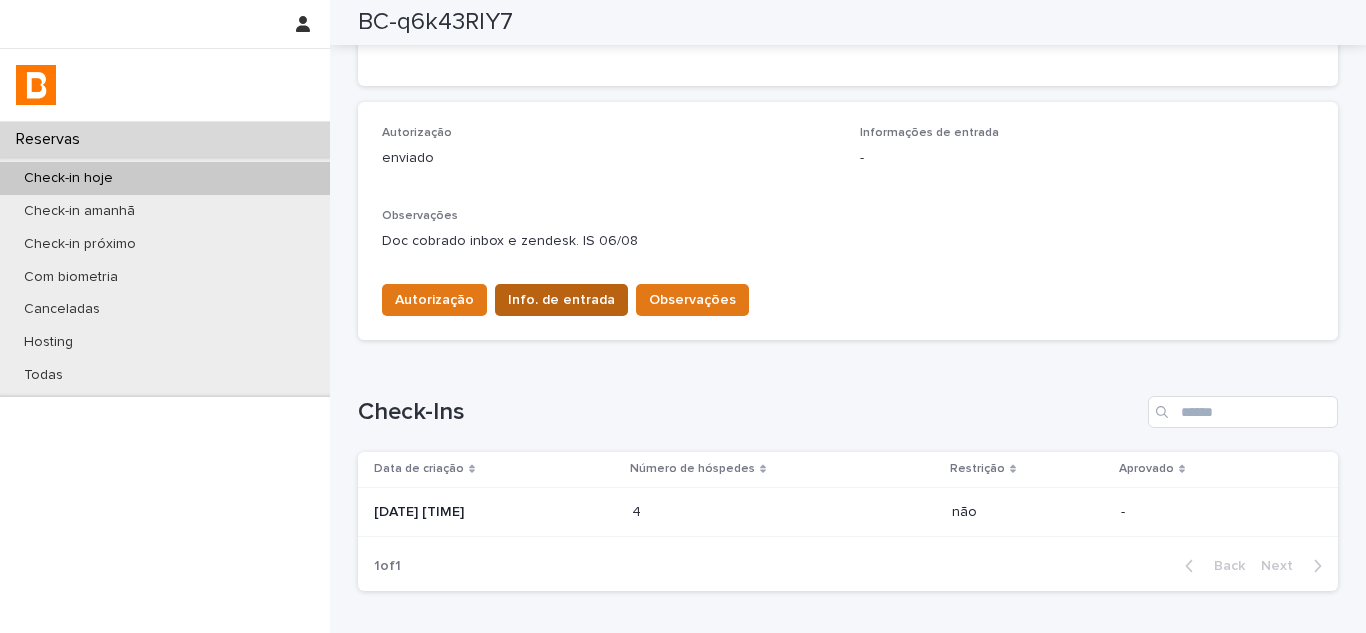 click on "Info. de entrada" at bounding box center [561, 300] 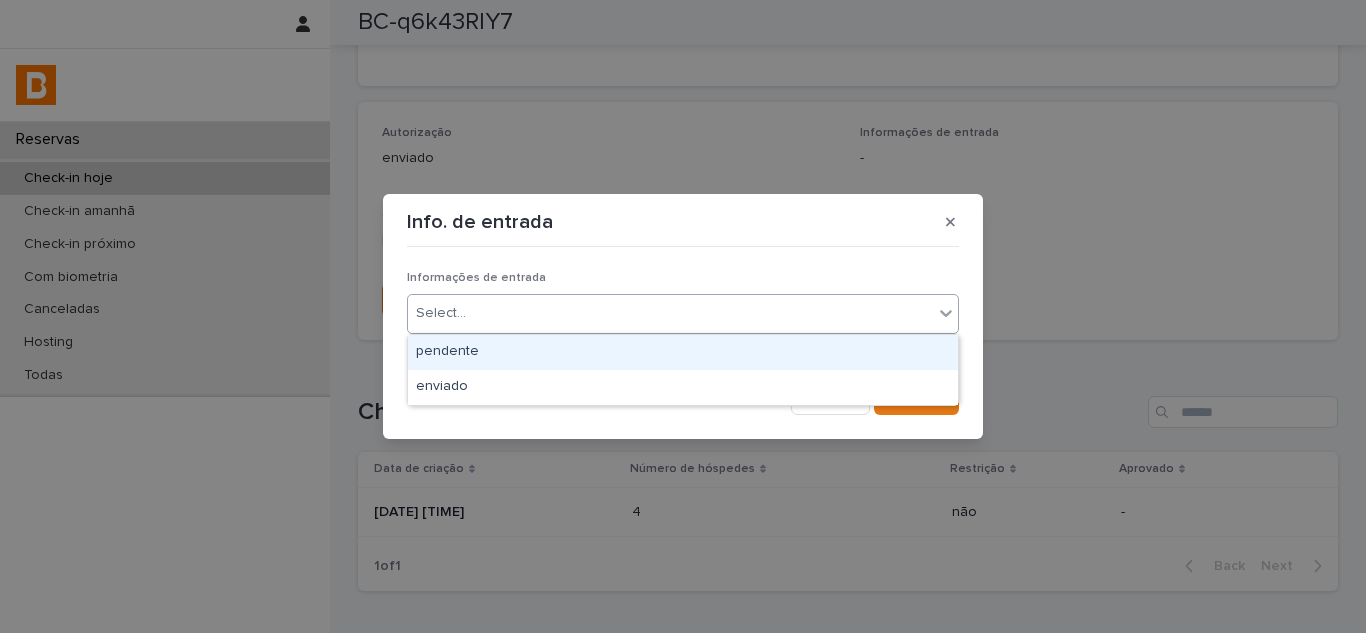 click on "Select..." at bounding box center (670, 313) 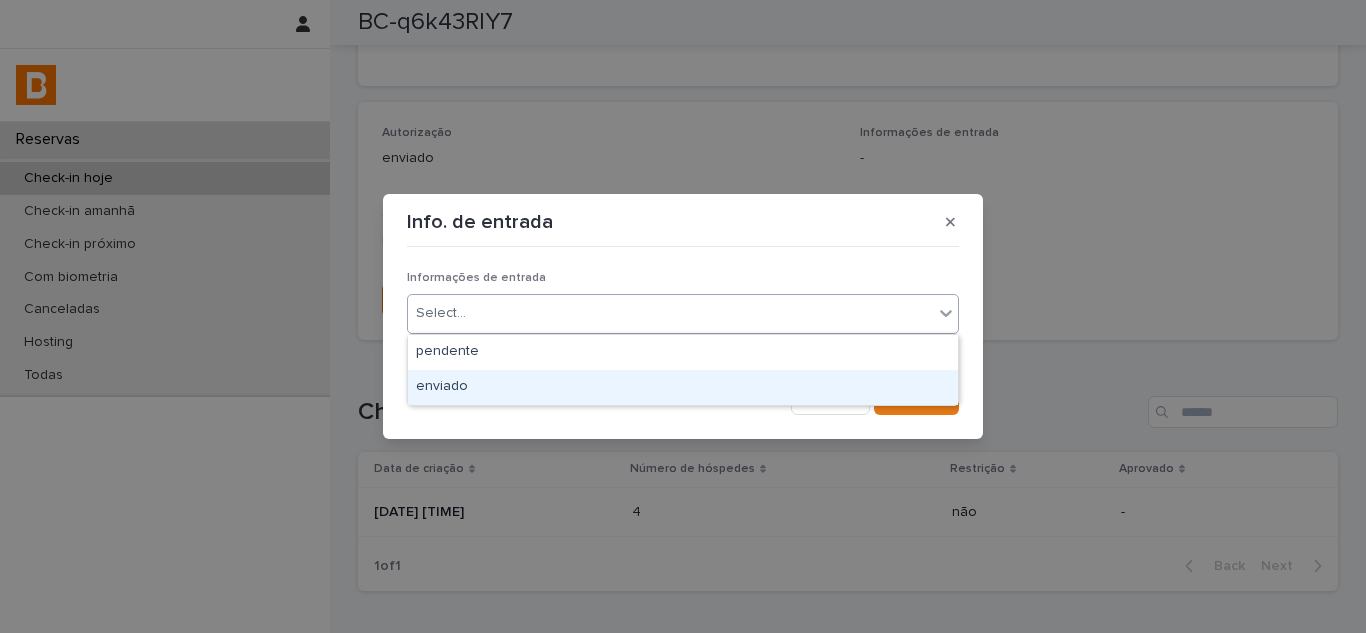 click on "enviado" at bounding box center [683, 387] 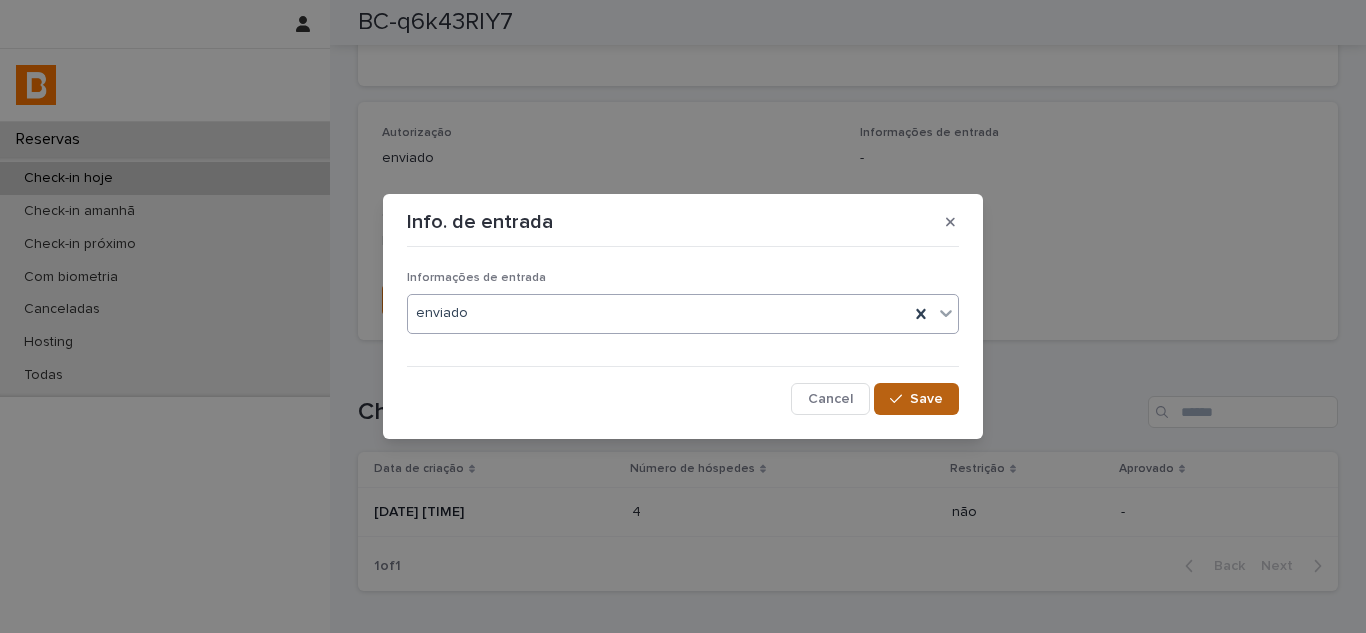 click on "Save" at bounding box center [926, 399] 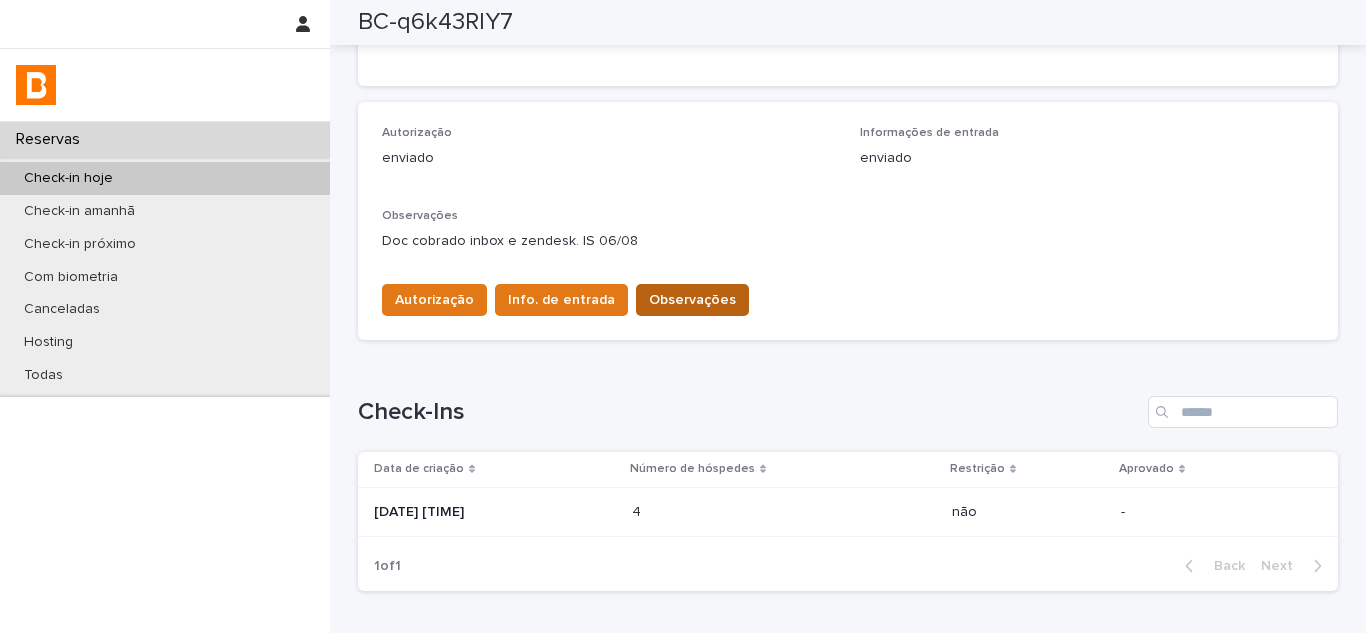 click on "Observações" at bounding box center (692, 300) 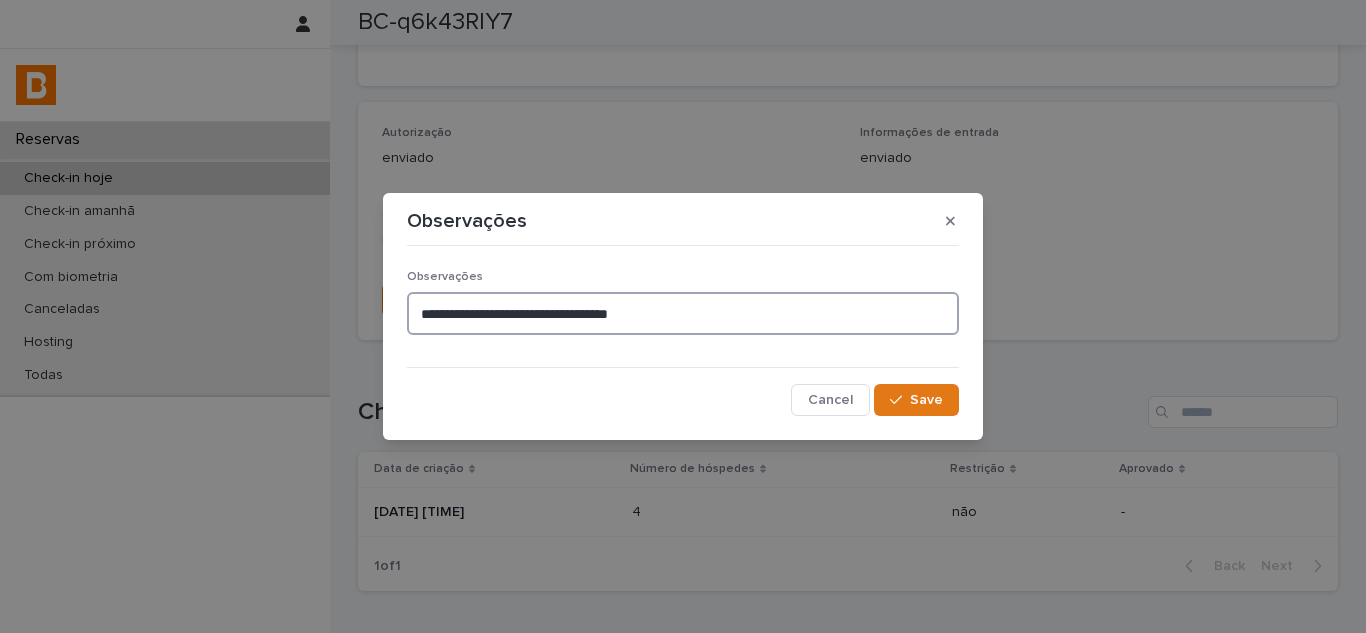 click on "**********" at bounding box center (683, 313) 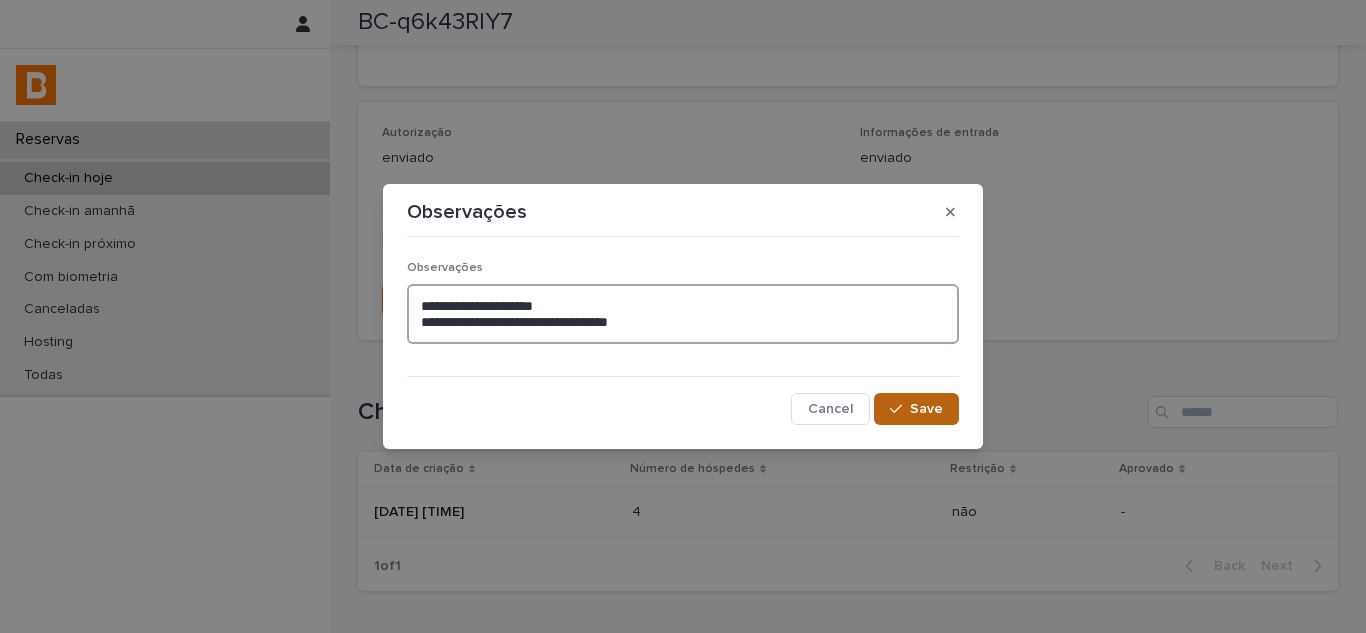 type on "**********" 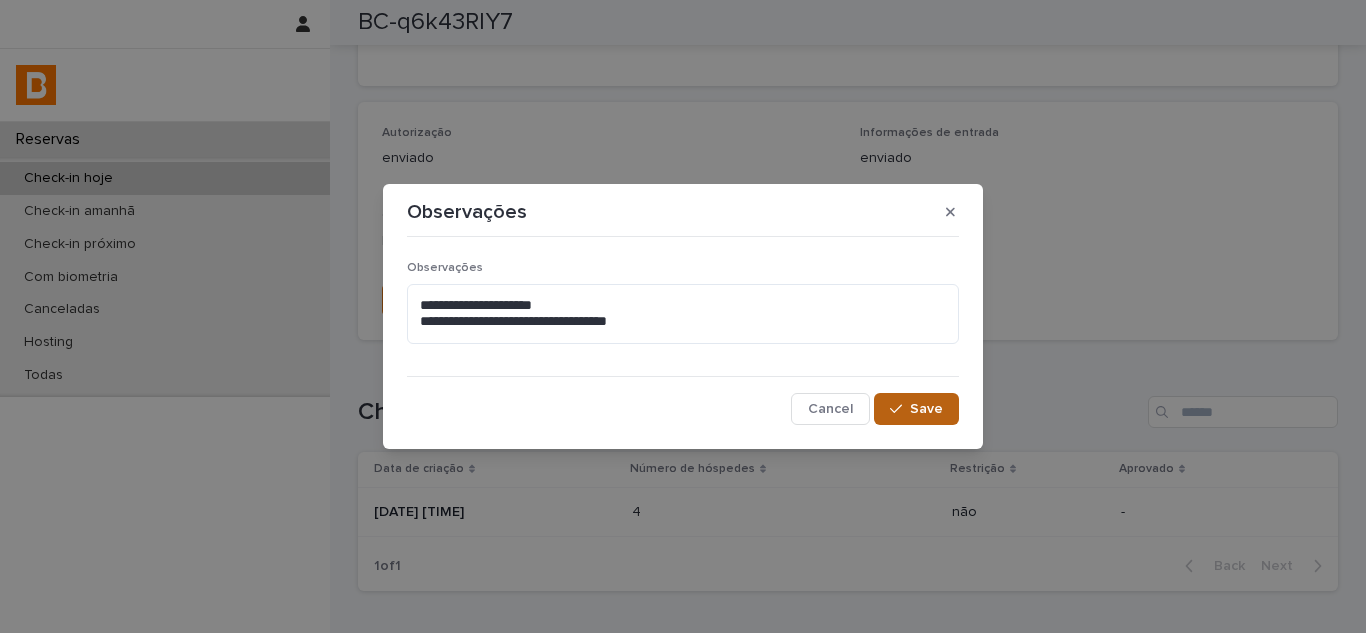 click on "Save" at bounding box center (926, 409) 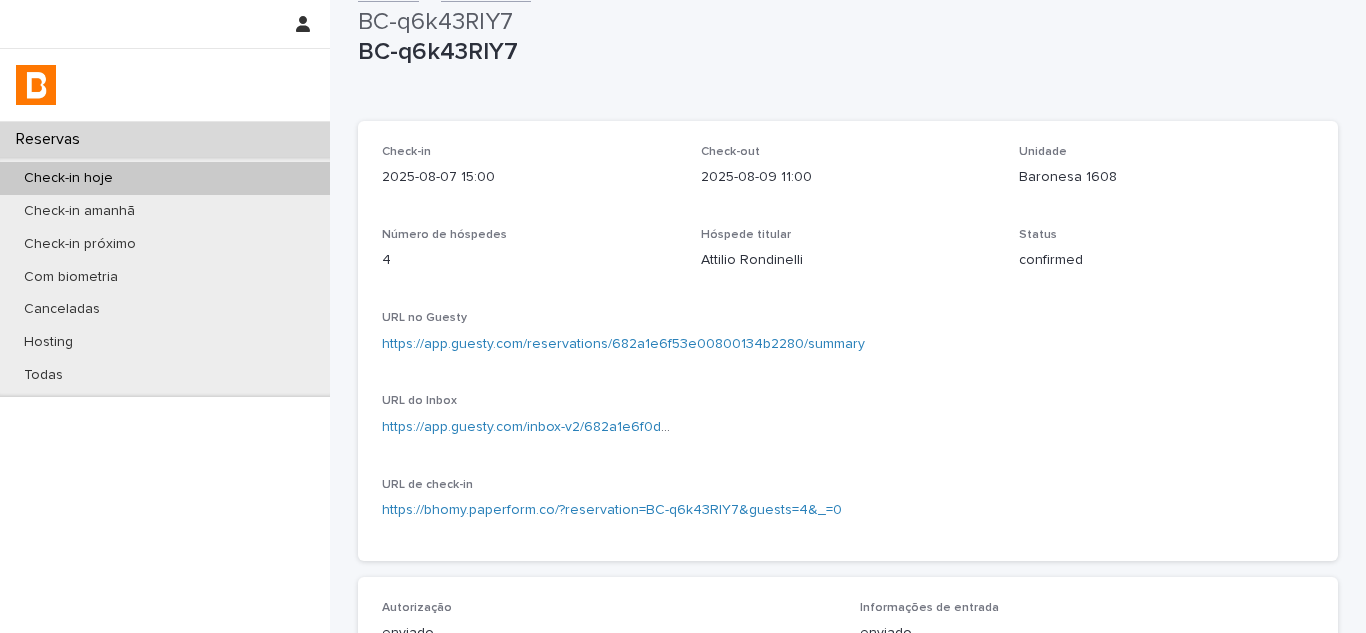 scroll, scrollTop: 0, scrollLeft: 0, axis: both 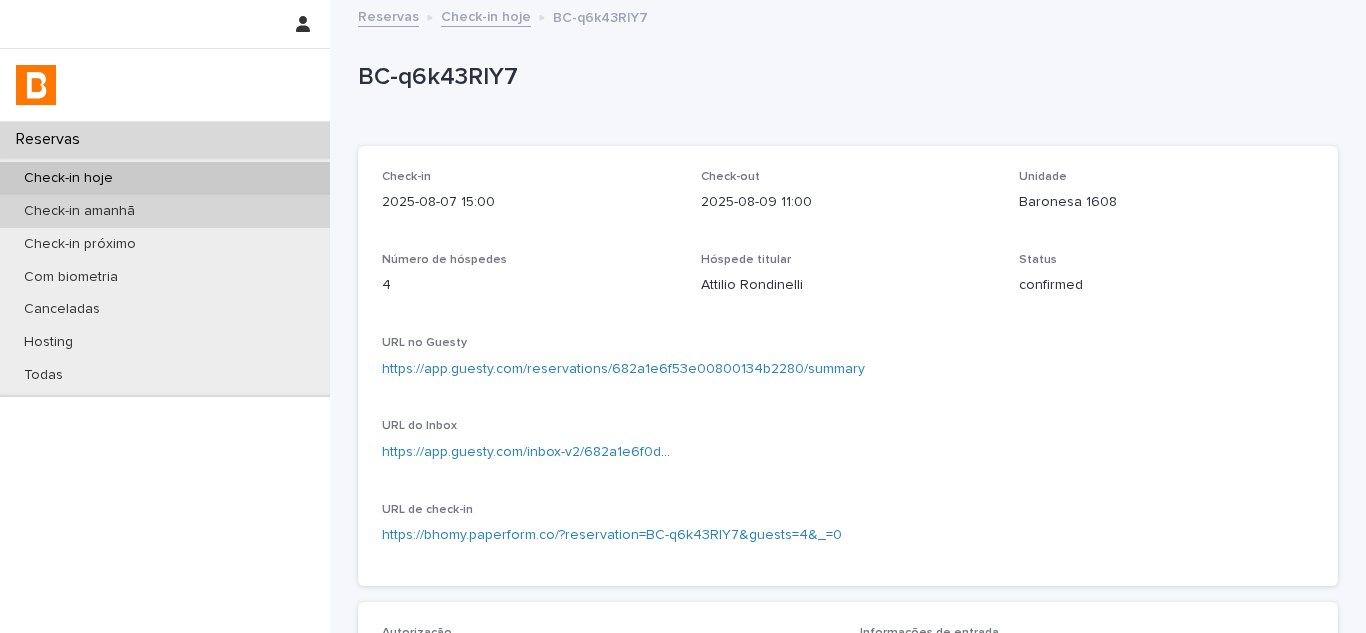click on "Check-in amanhã" at bounding box center (165, 211) 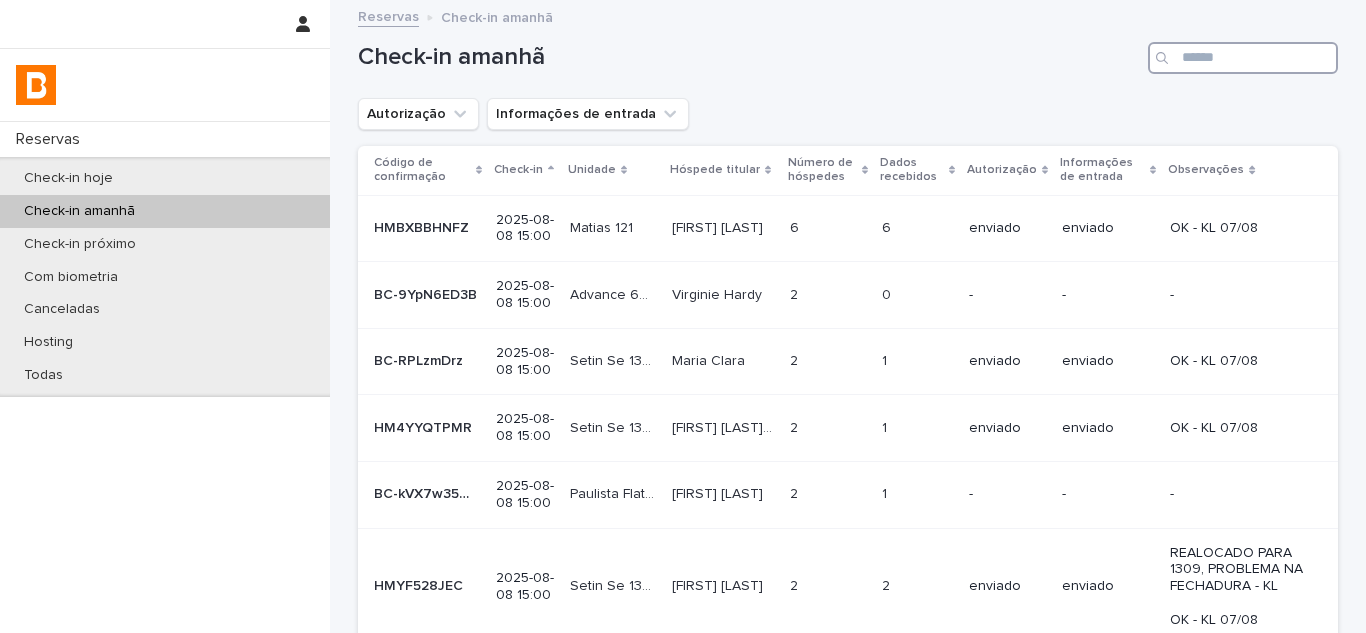 click at bounding box center [1243, 58] 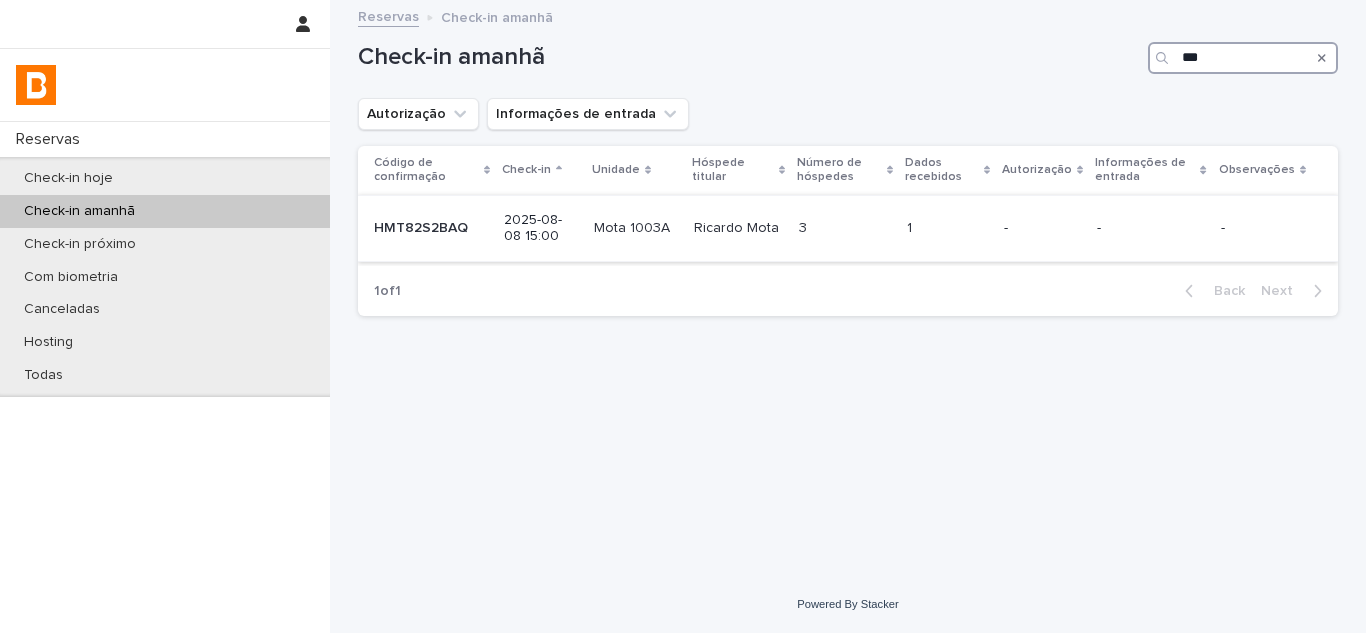 type on "***" 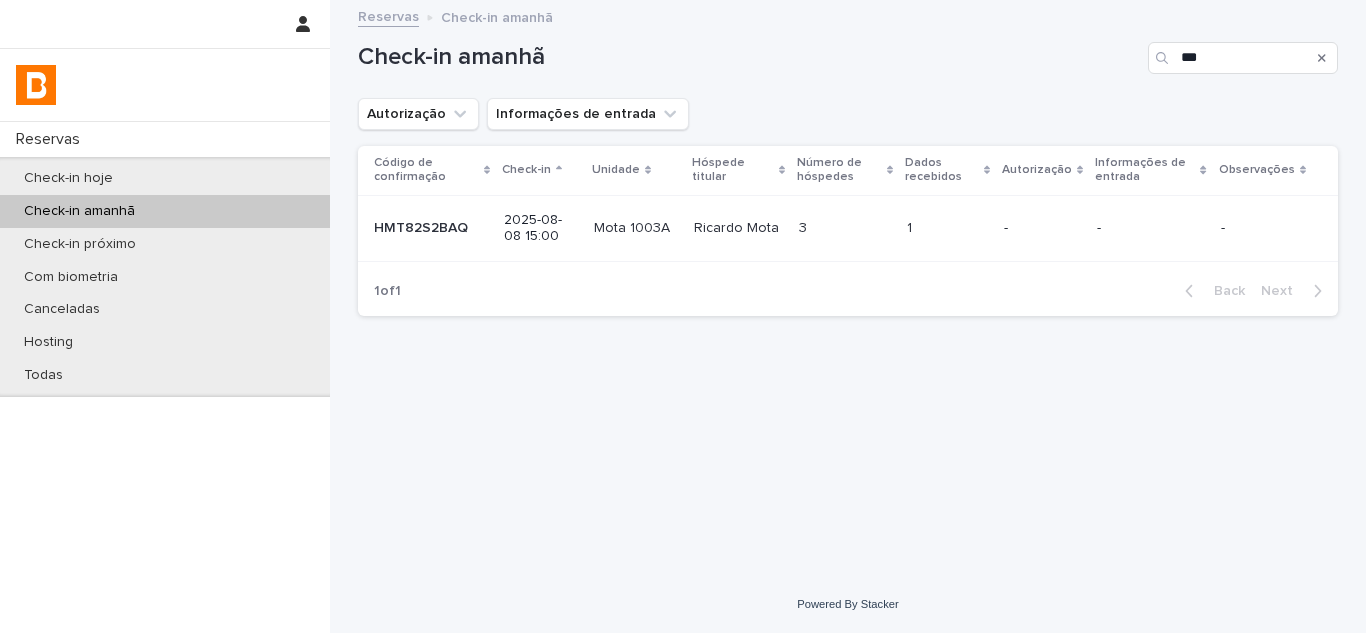 click at bounding box center (845, 228) 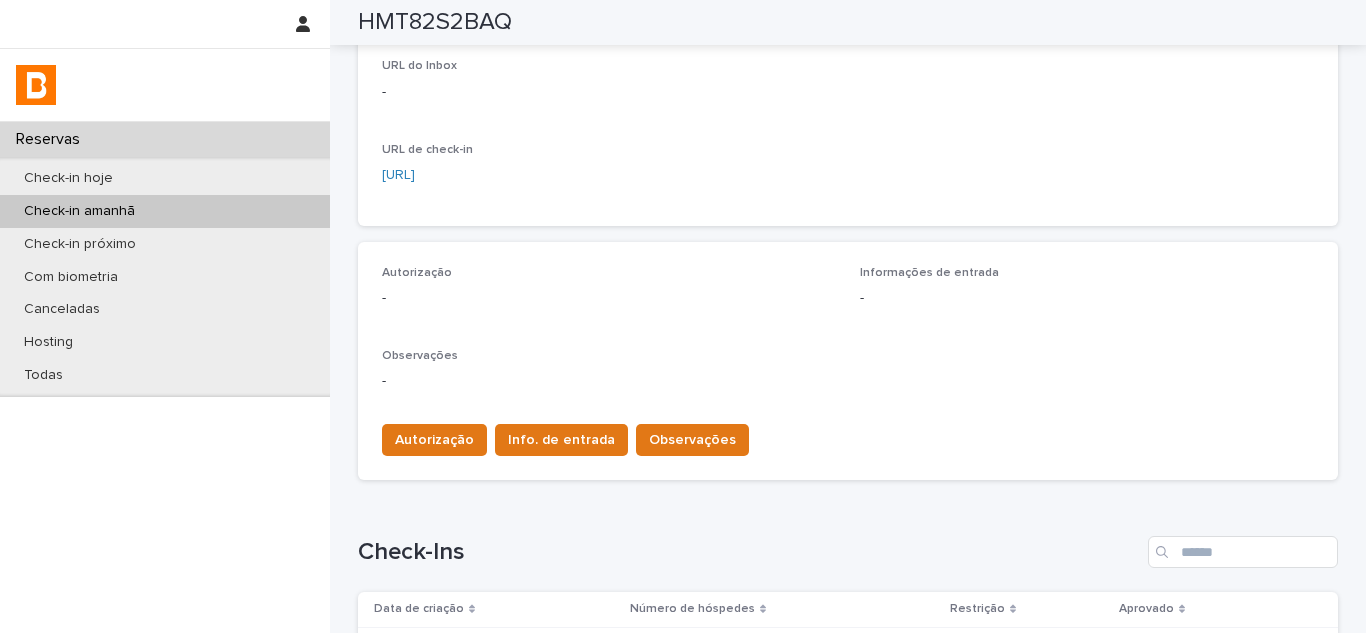 scroll, scrollTop: 600, scrollLeft: 0, axis: vertical 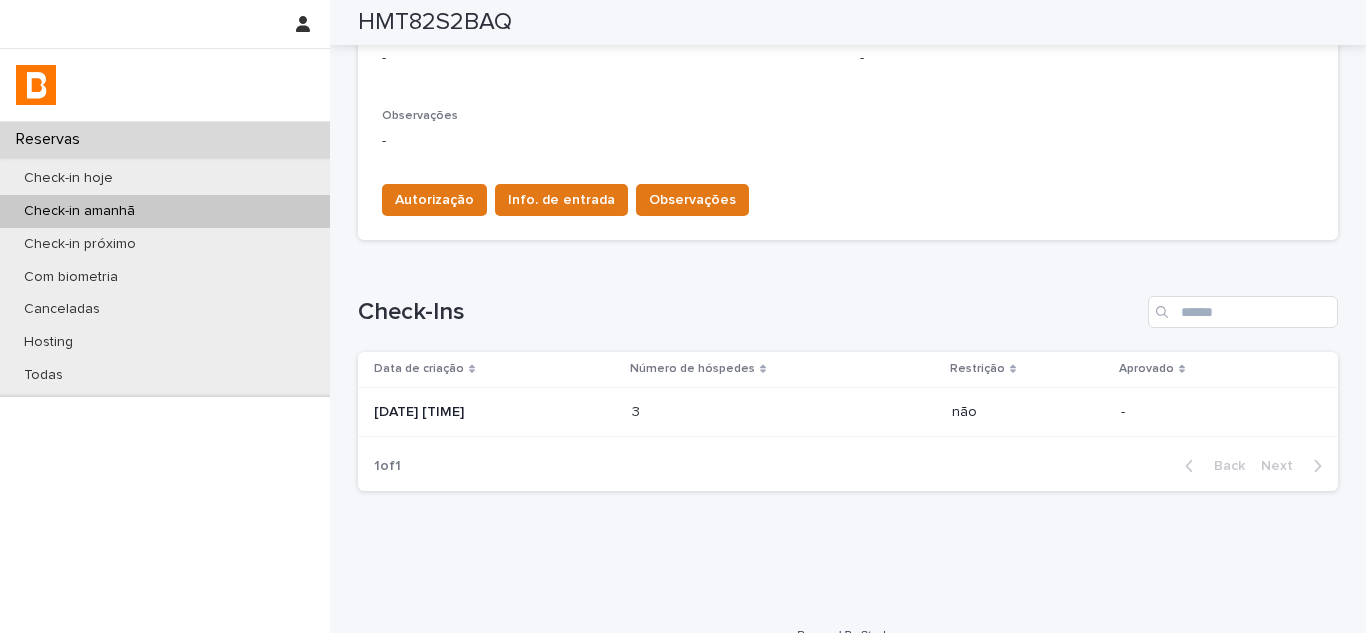 click on "[DATE] [TIME]" at bounding box center [495, 412] 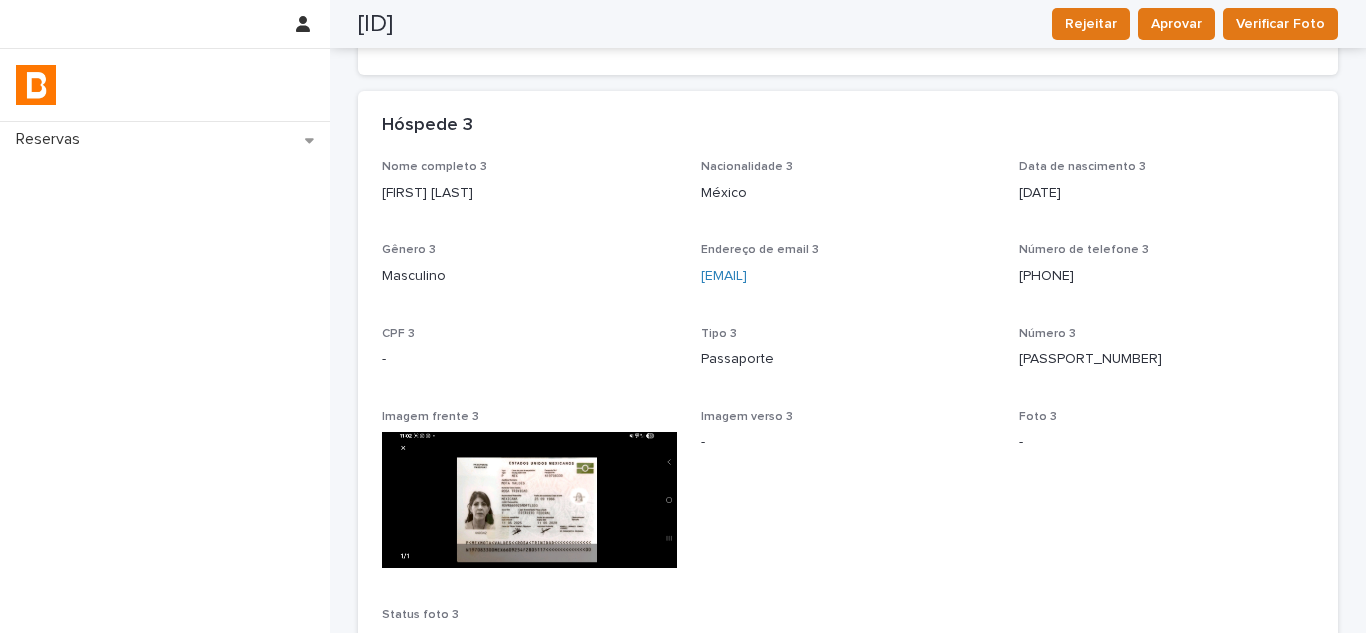 scroll, scrollTop: 2052, scrollLeft: 0, axis: vertical 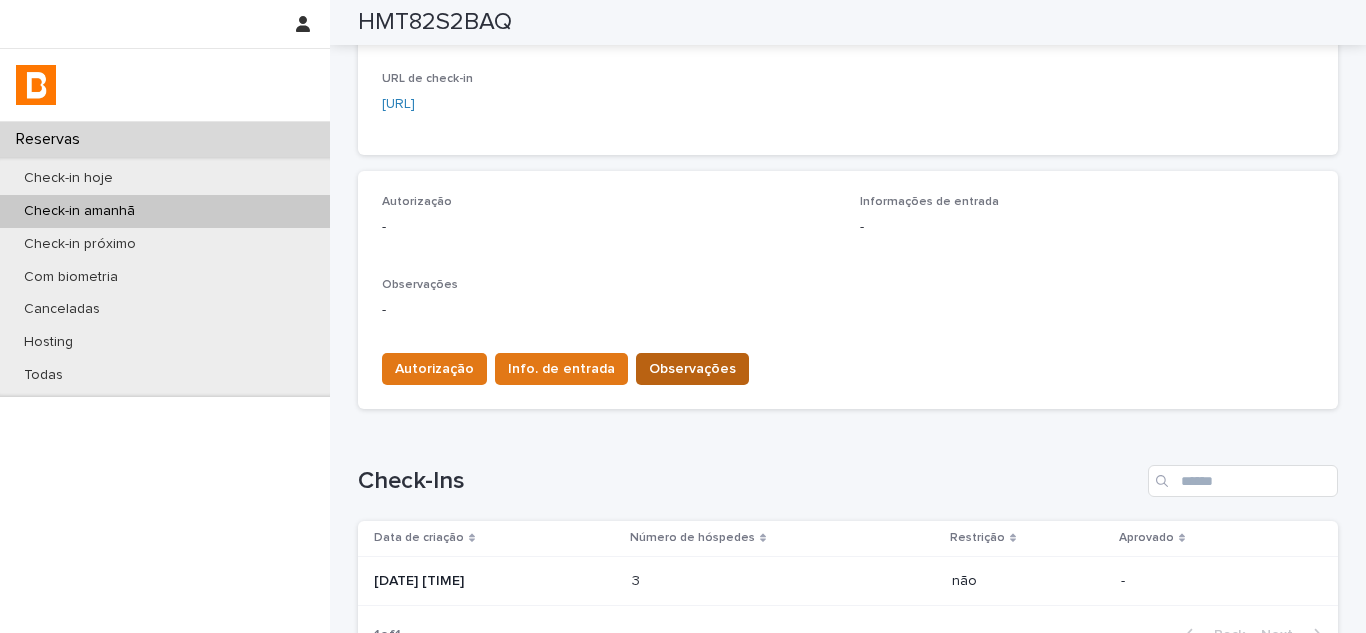 click on "Observações" at bounding box center [692, 369] 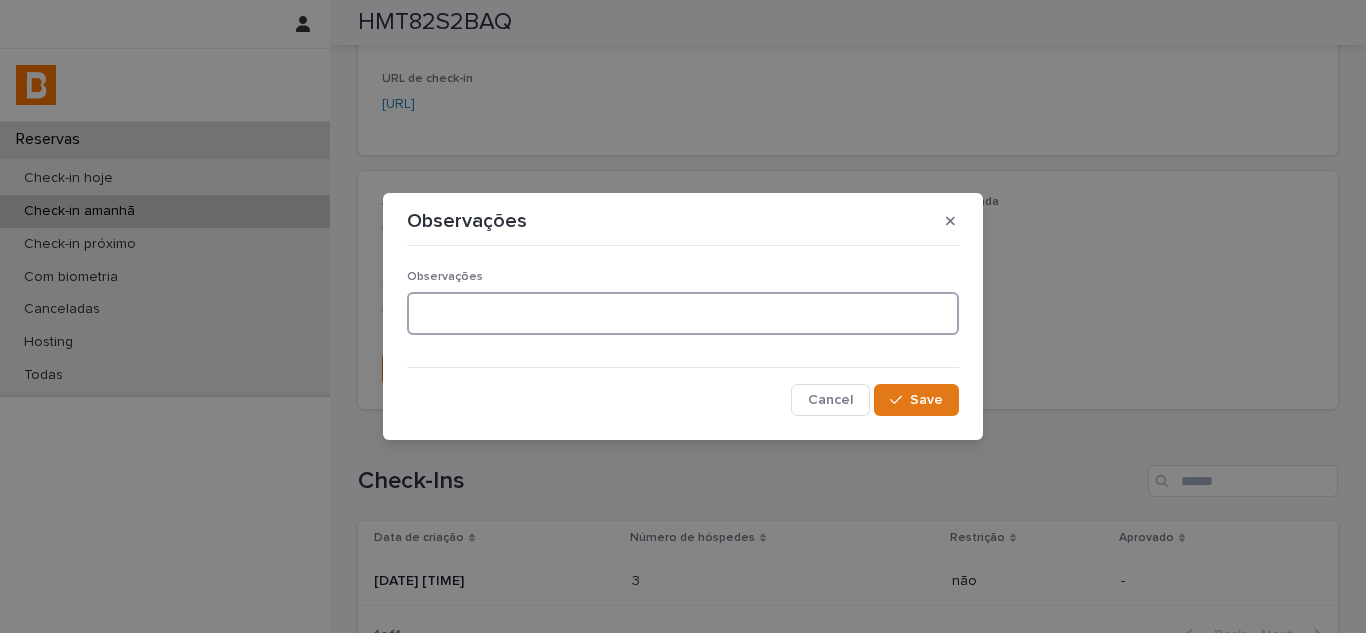drag, startPoint x: 557, startPoint y: 304, endPoint x: 559, endPoint y: 294, distance: 10.198039 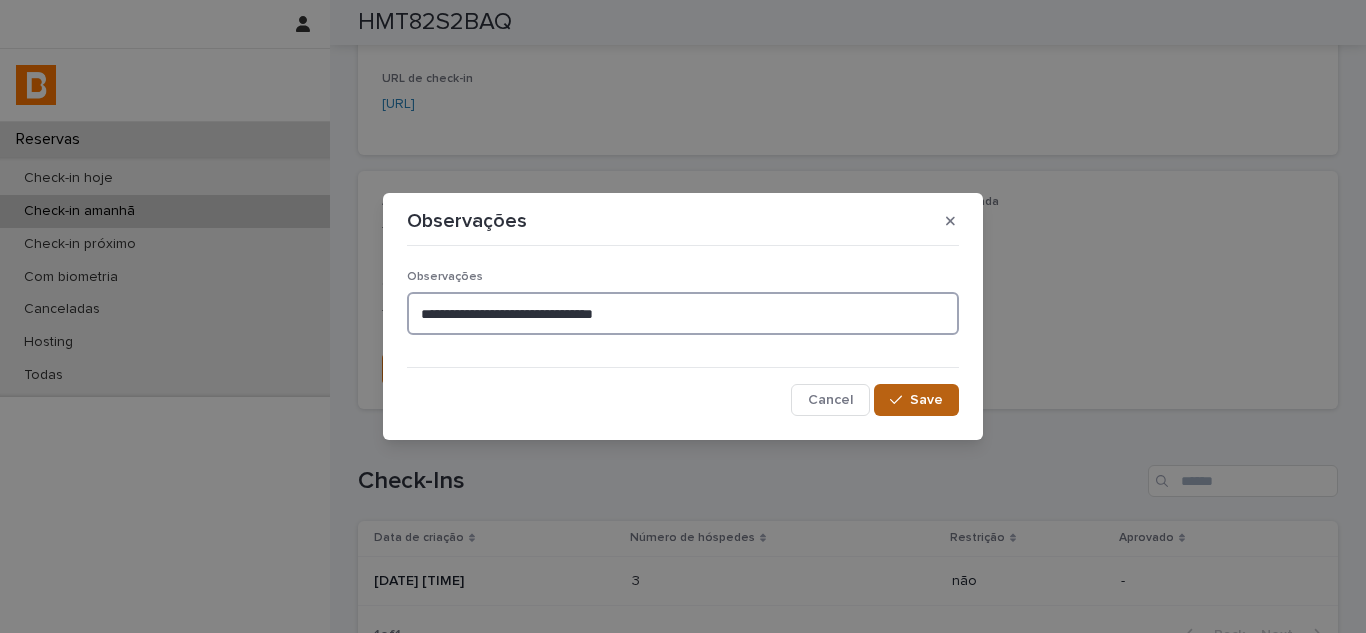type on "**********" 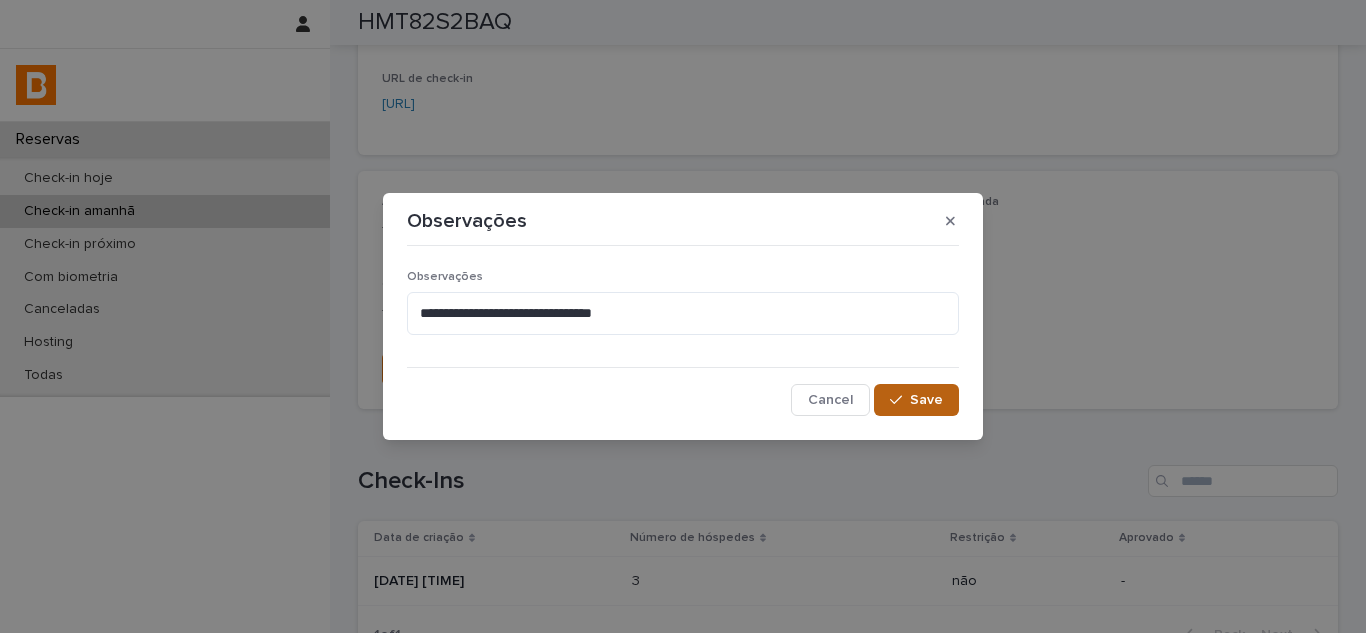 click at bounding box center [900, 400] 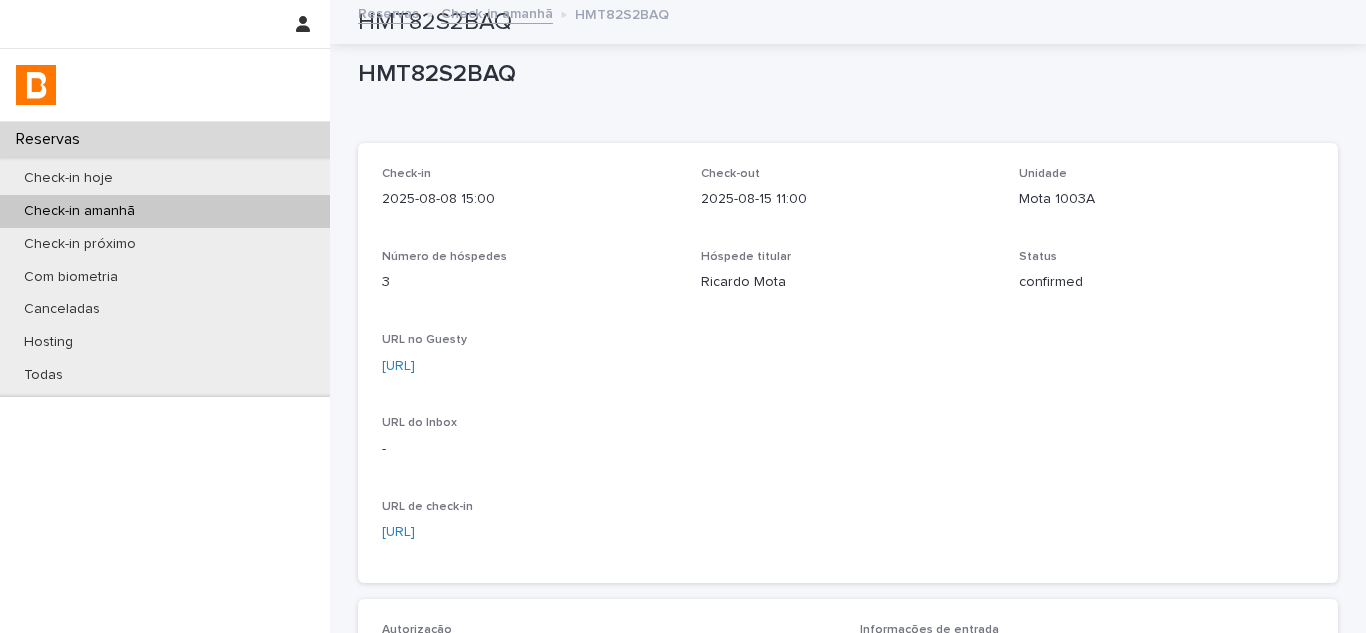 scroll, scrollTop: 0, scrollLeft: 0, axis: both 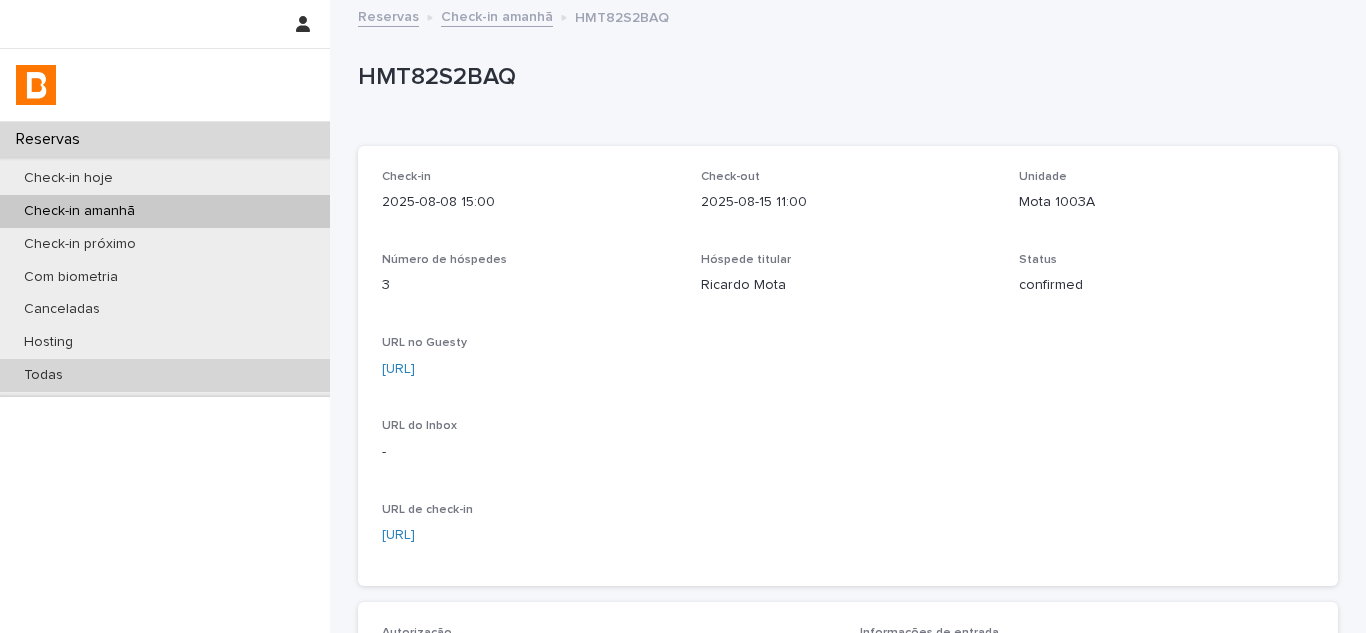 click on "Todas" at bounding box center (165, 375) 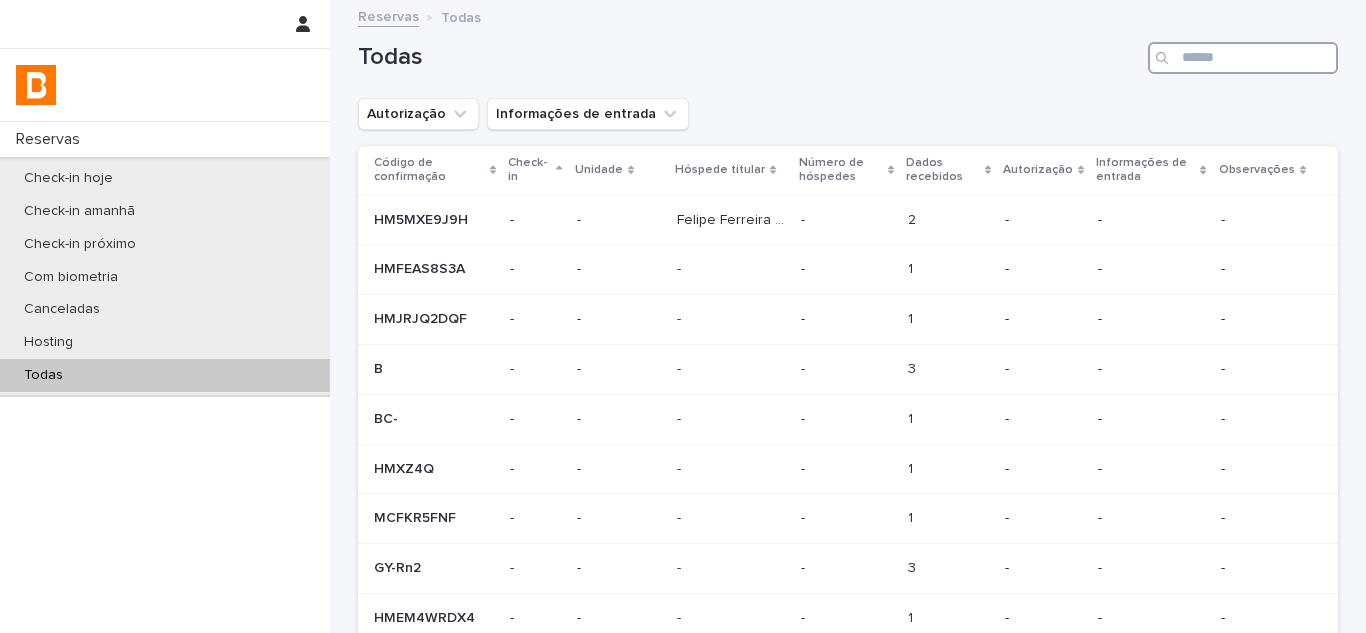 click at bounding box center (1243, 58) 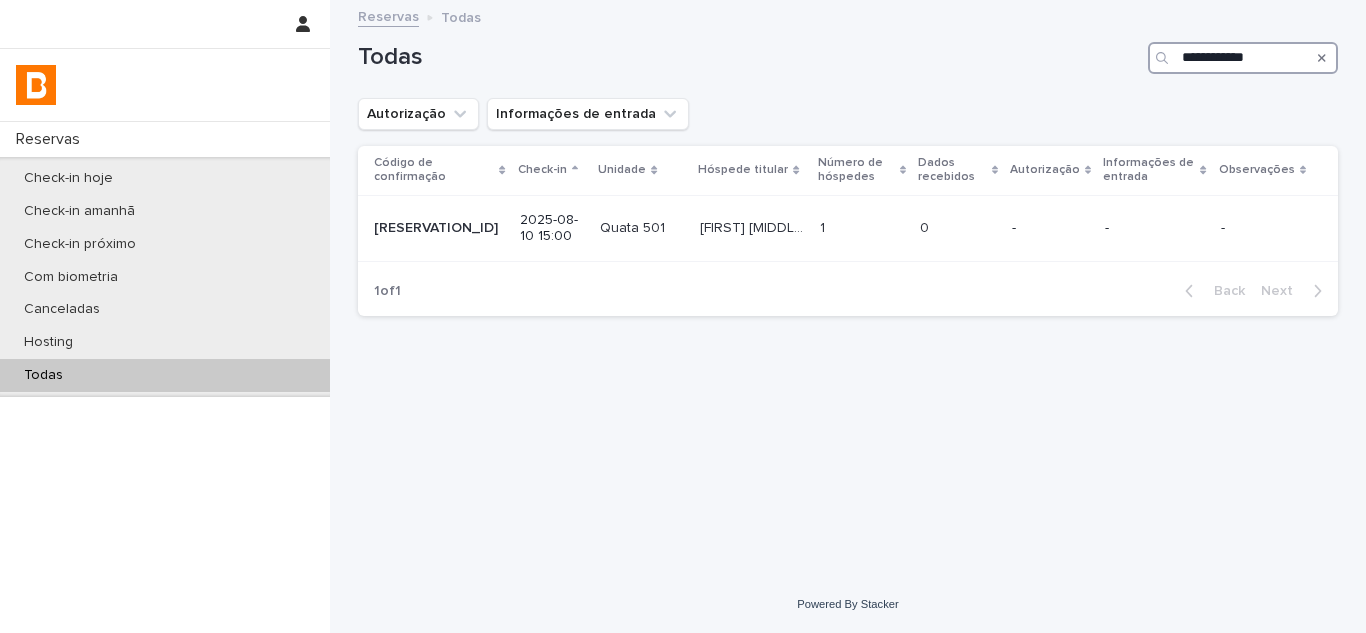 type on "**********" 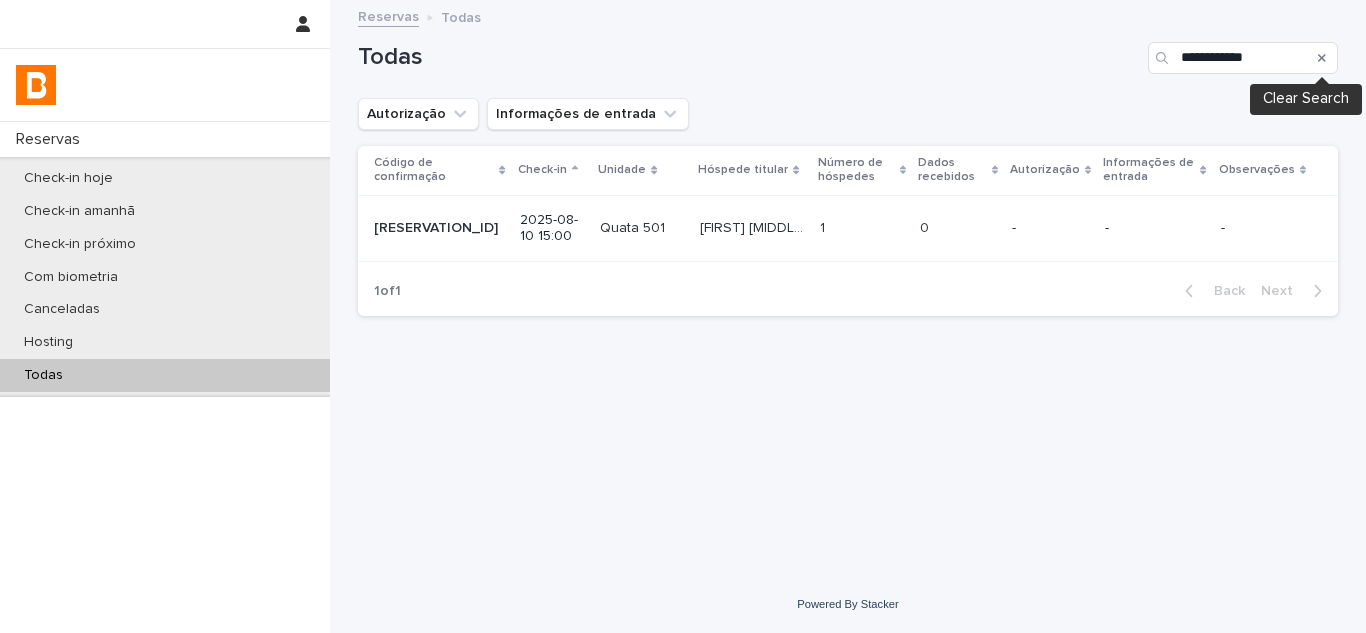 click 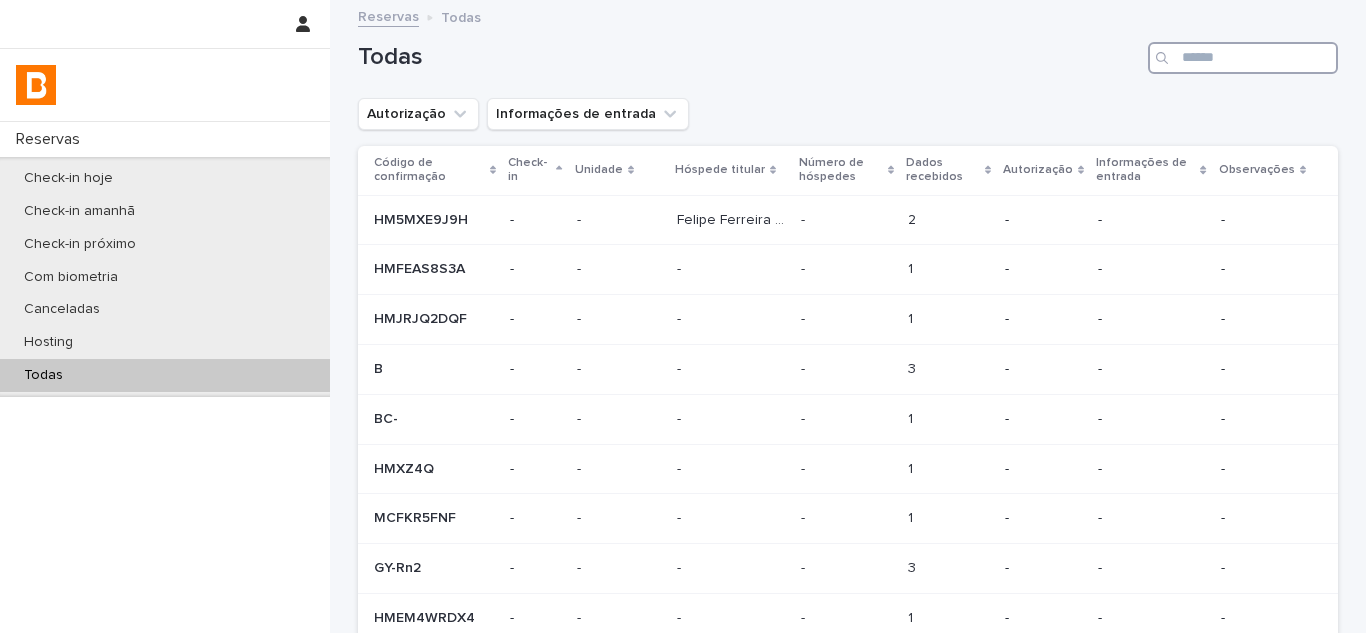click at bounding box center (1243, 58) 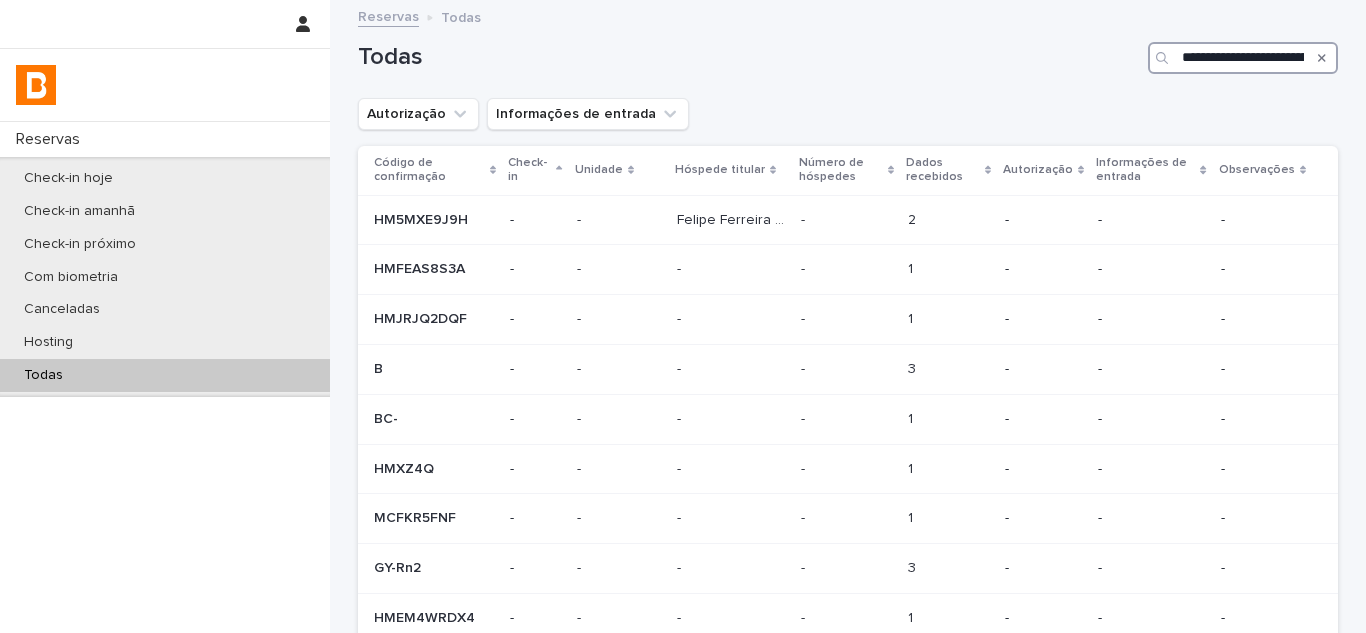 scroll, scrollTop: 0, scrollLeft: 405, axis: horizontal 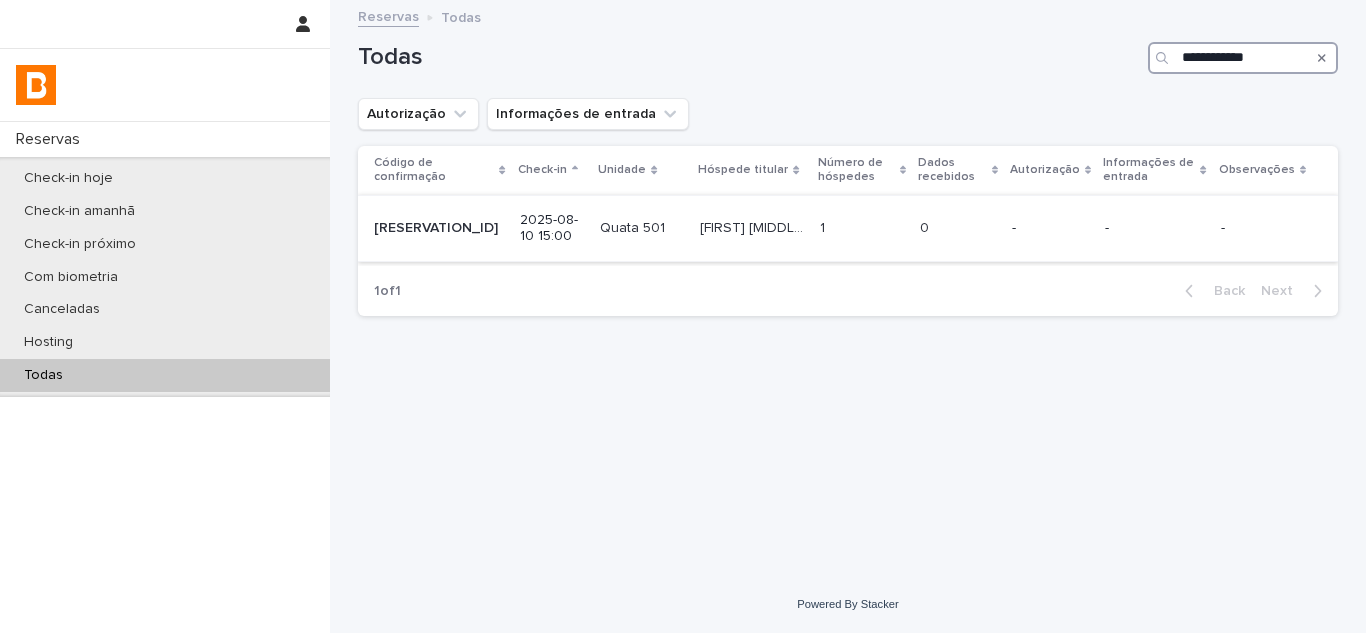 type on "**********" 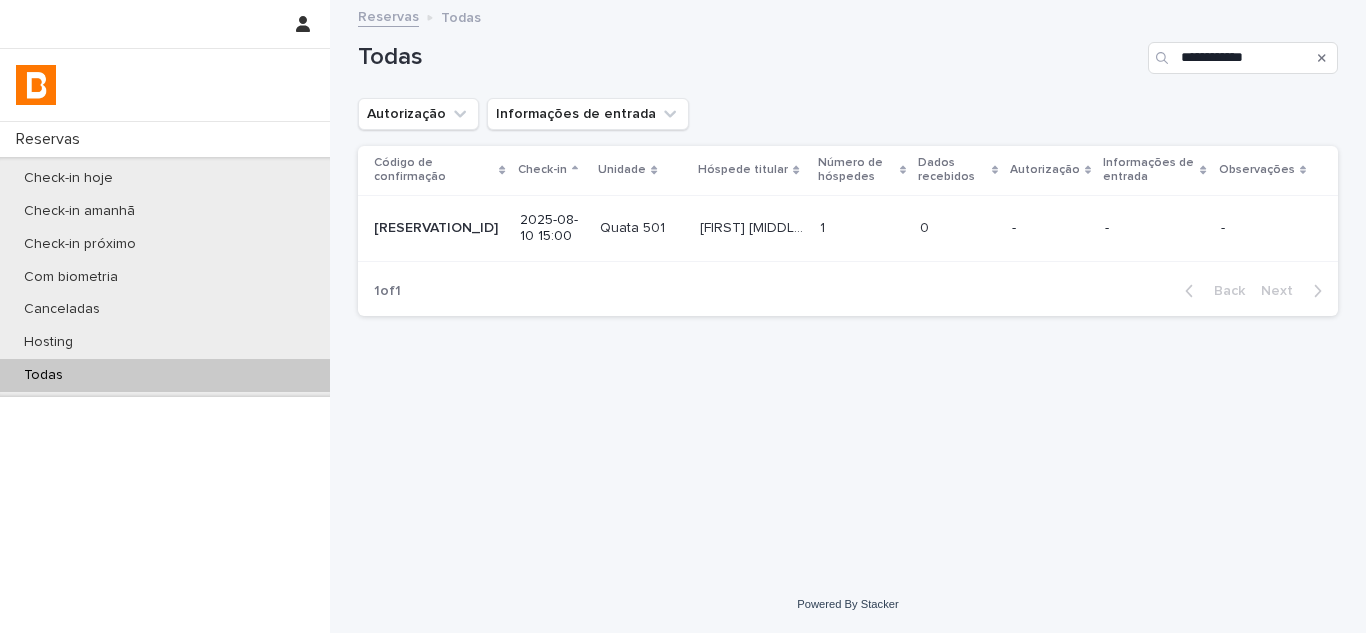 click on "1 1" at bounding box center [862, 228] 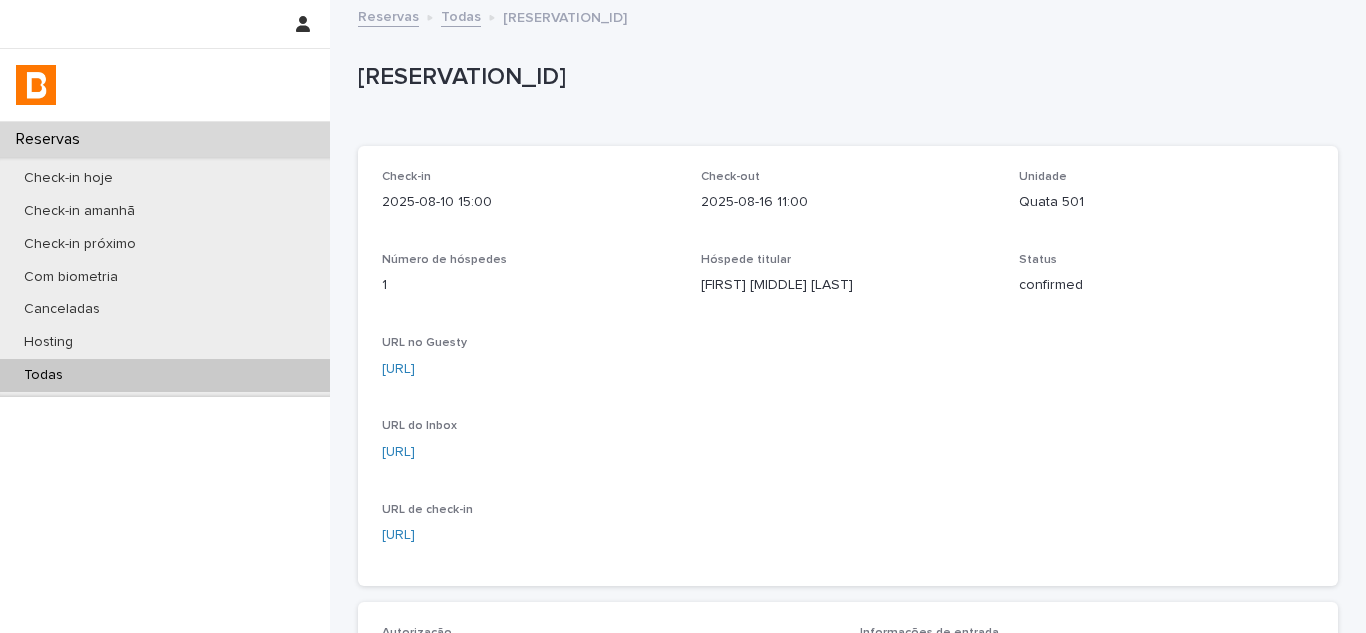 click on "[URL]" at bounding box center (398, 369) 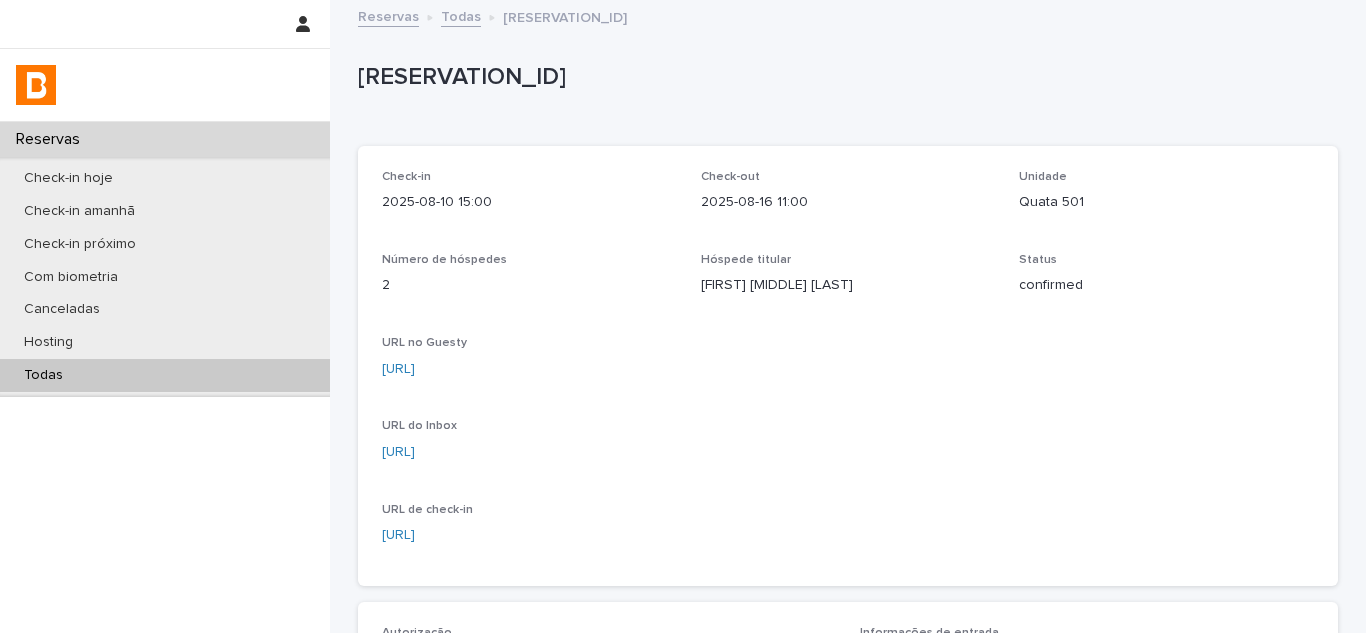 click on "[URL]" at bounding box center (398, 369) 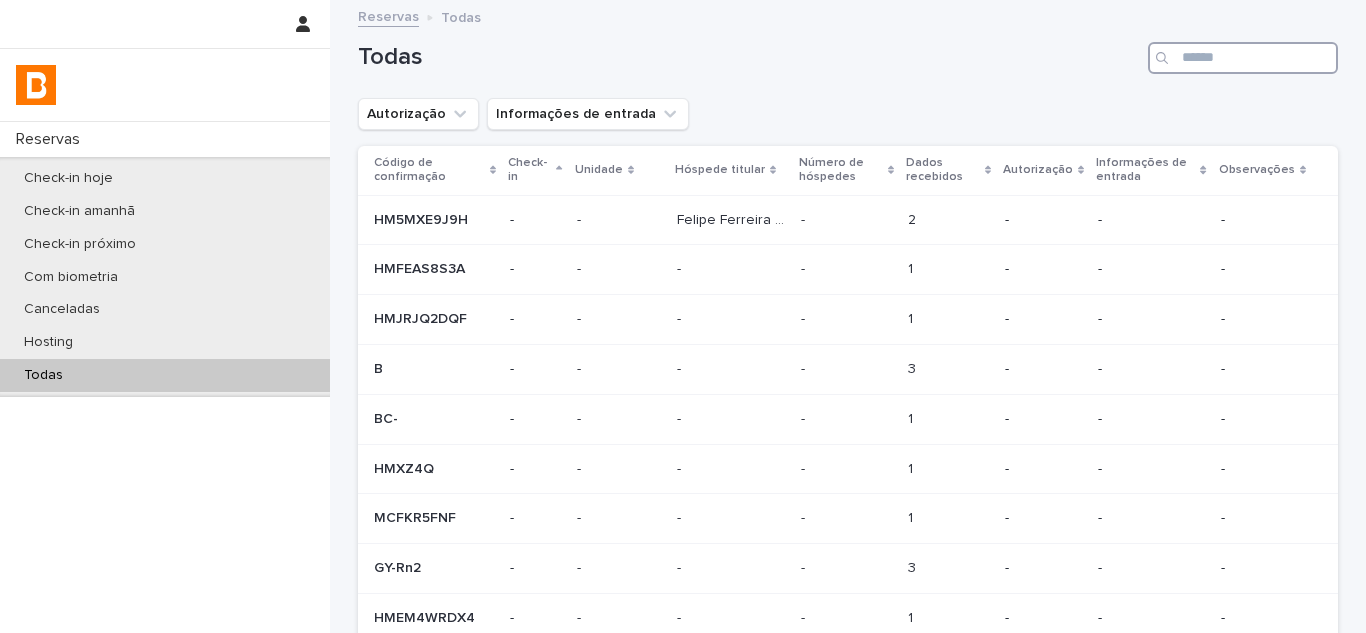 click at bounding box center [1243, 58] 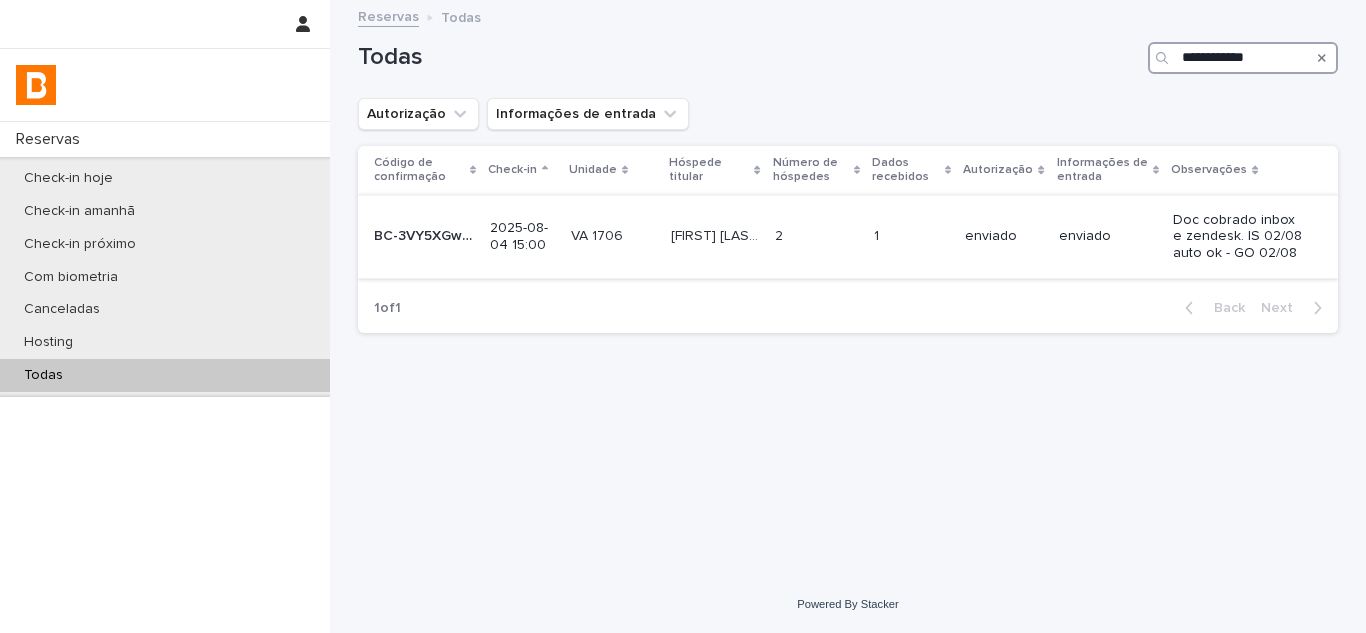 type on "**********" 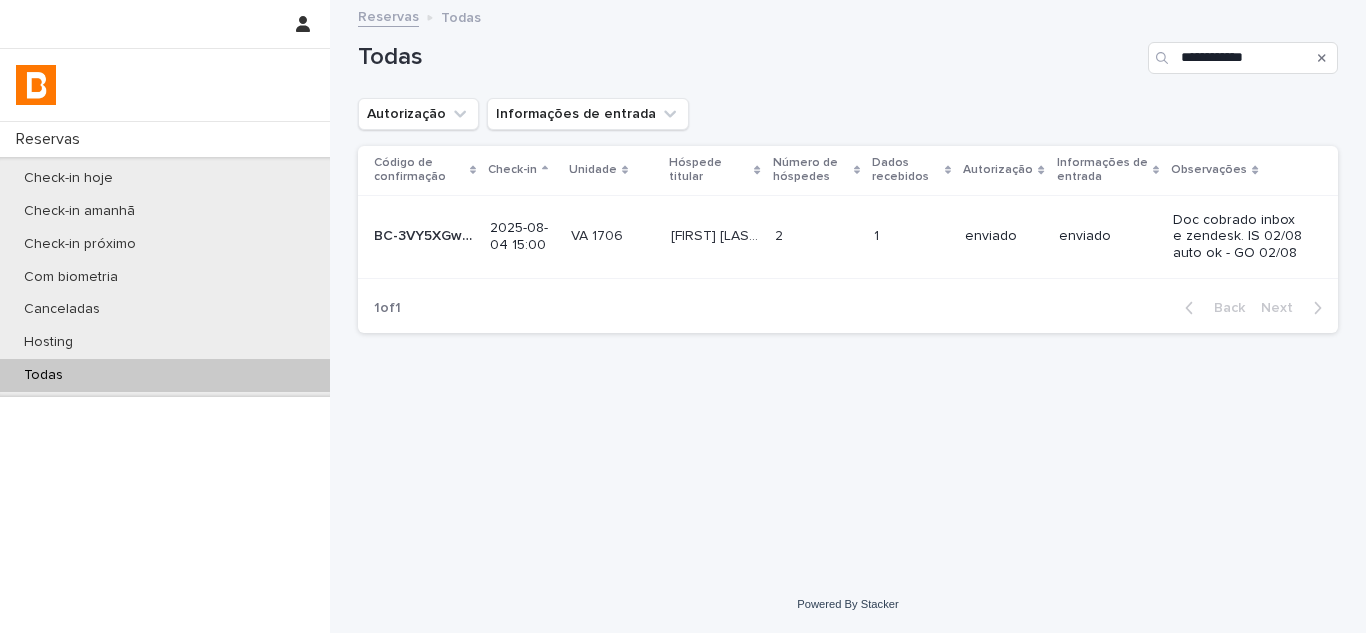 click on "enviado" at bounding box center (1003, 236) 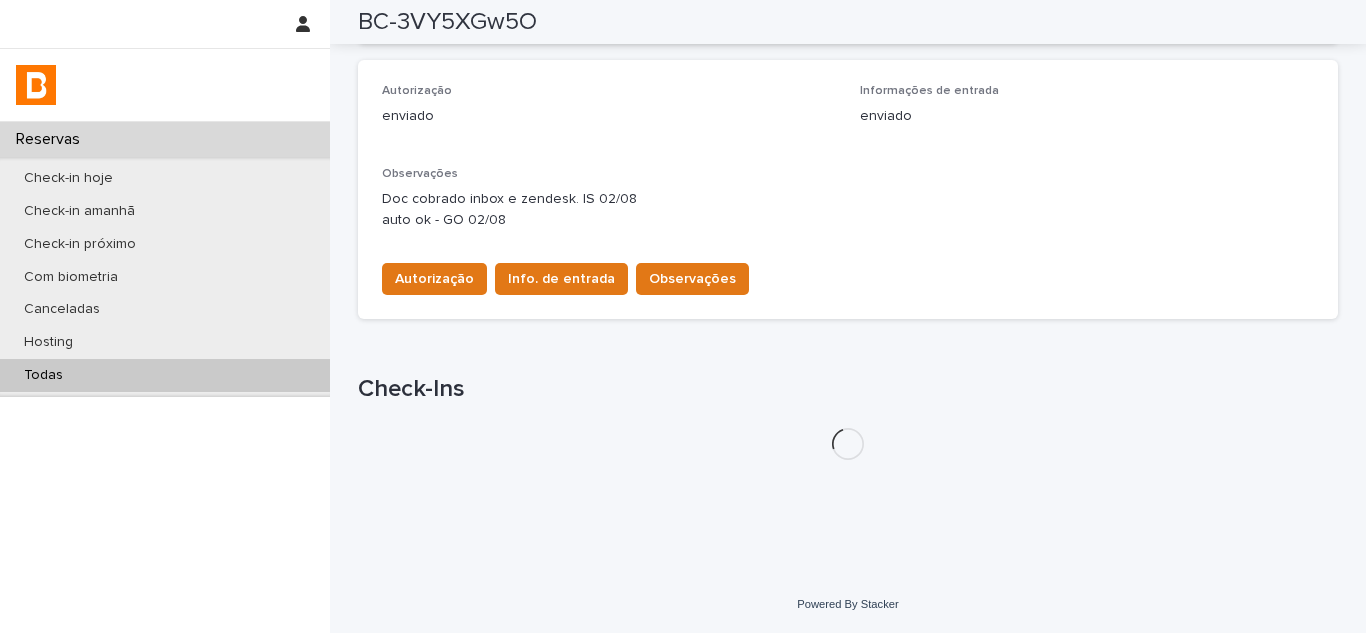 scroll, scrollTop: 598, scrollLeft: 0, axis: vertical 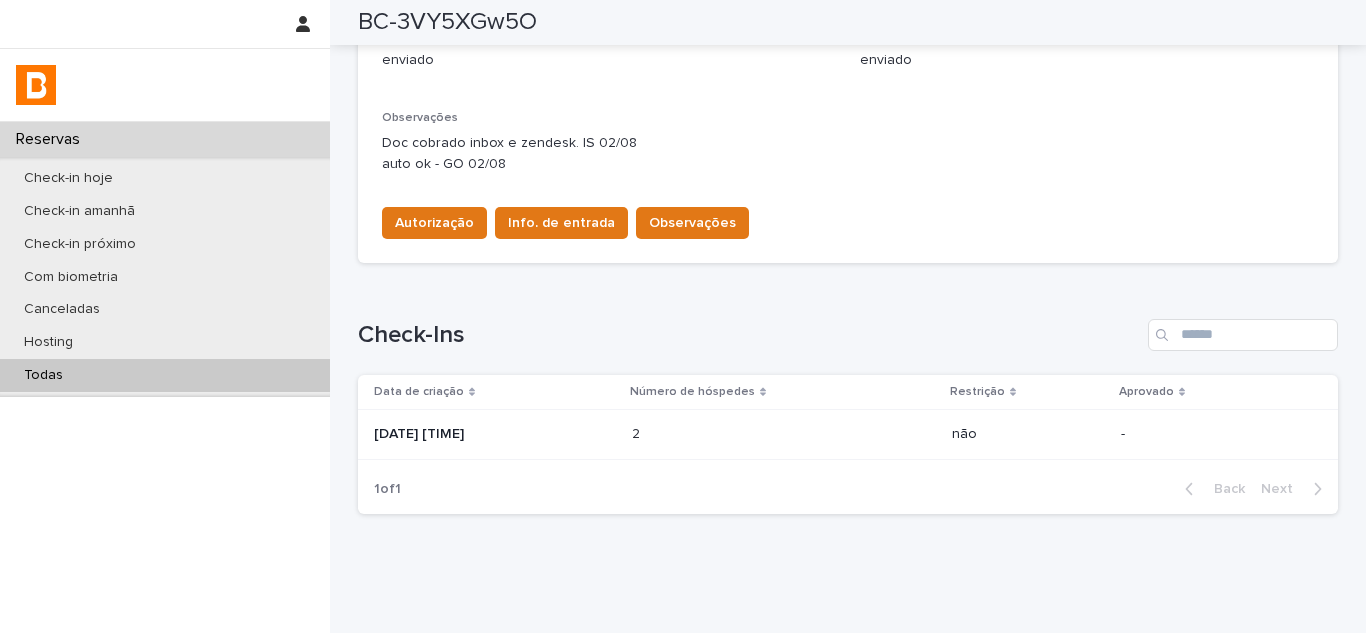 click on "[DATE] [TIME]" at bounding box center (495, 434) 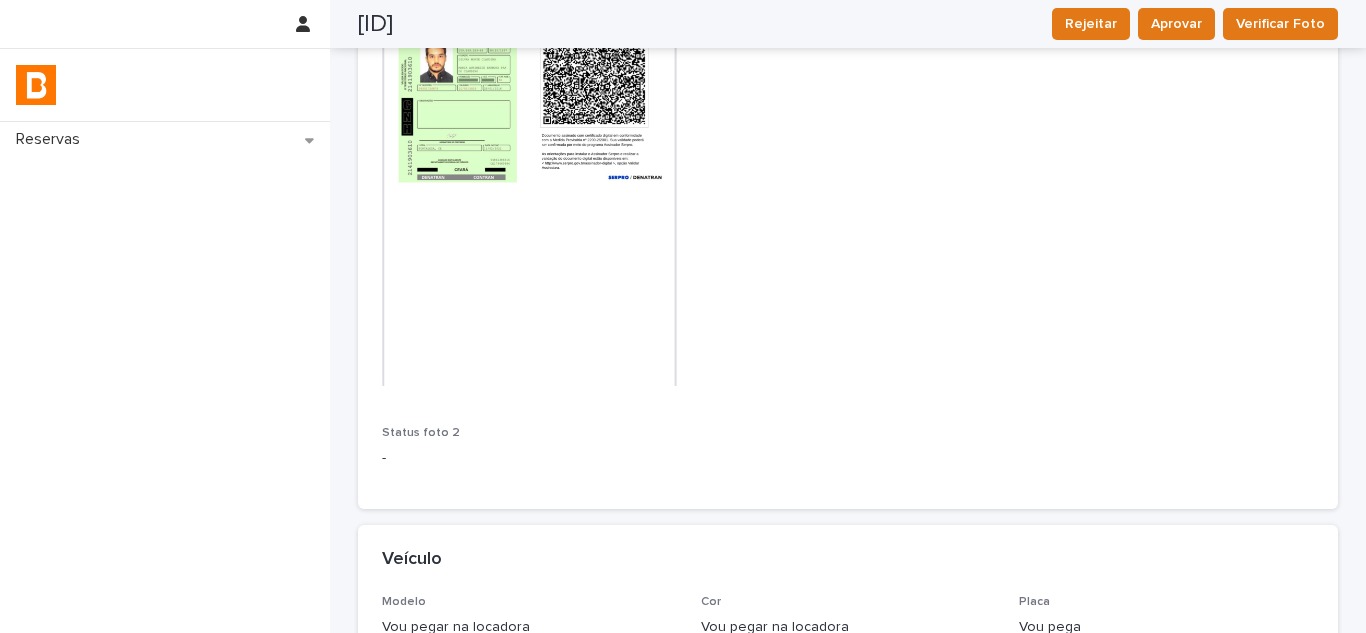 scroll, scrollTop: 1602, scrollLeft: 0, axis: vertical 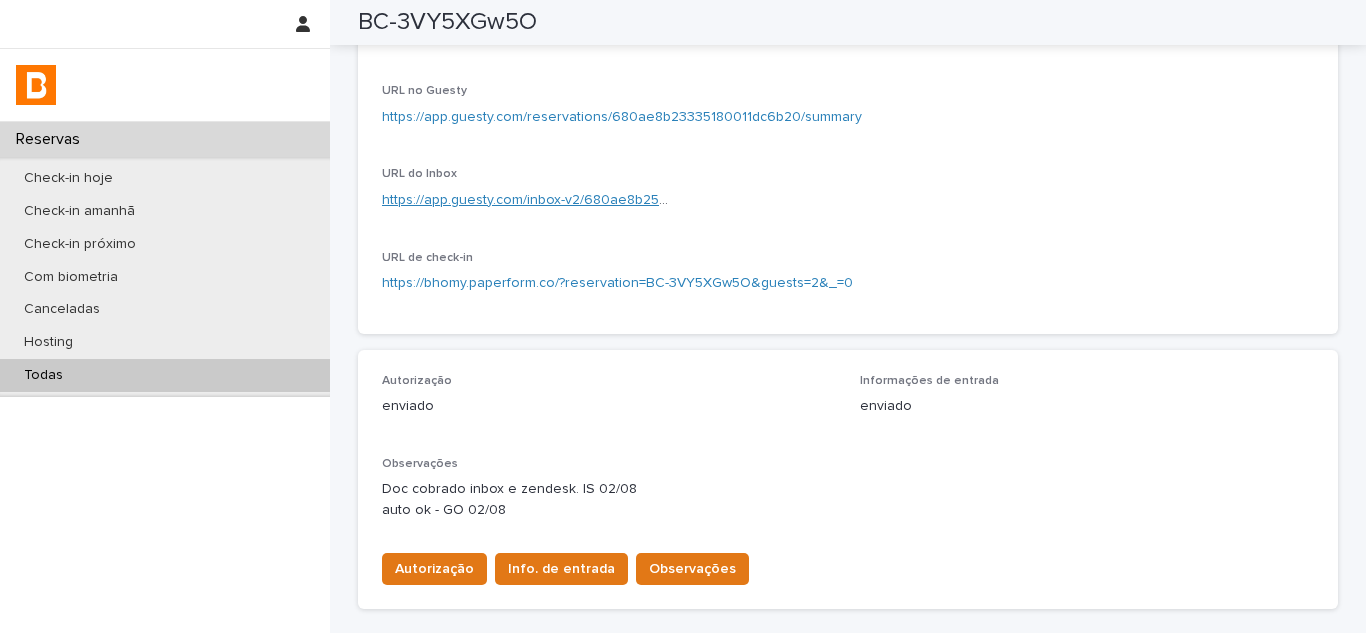 click on "https://app.guesty.com/inbox-v2/680ae8b259919600115718b7?reservationId=680ae8b23335180011dc6b20" at bounding box center (721, 200) 